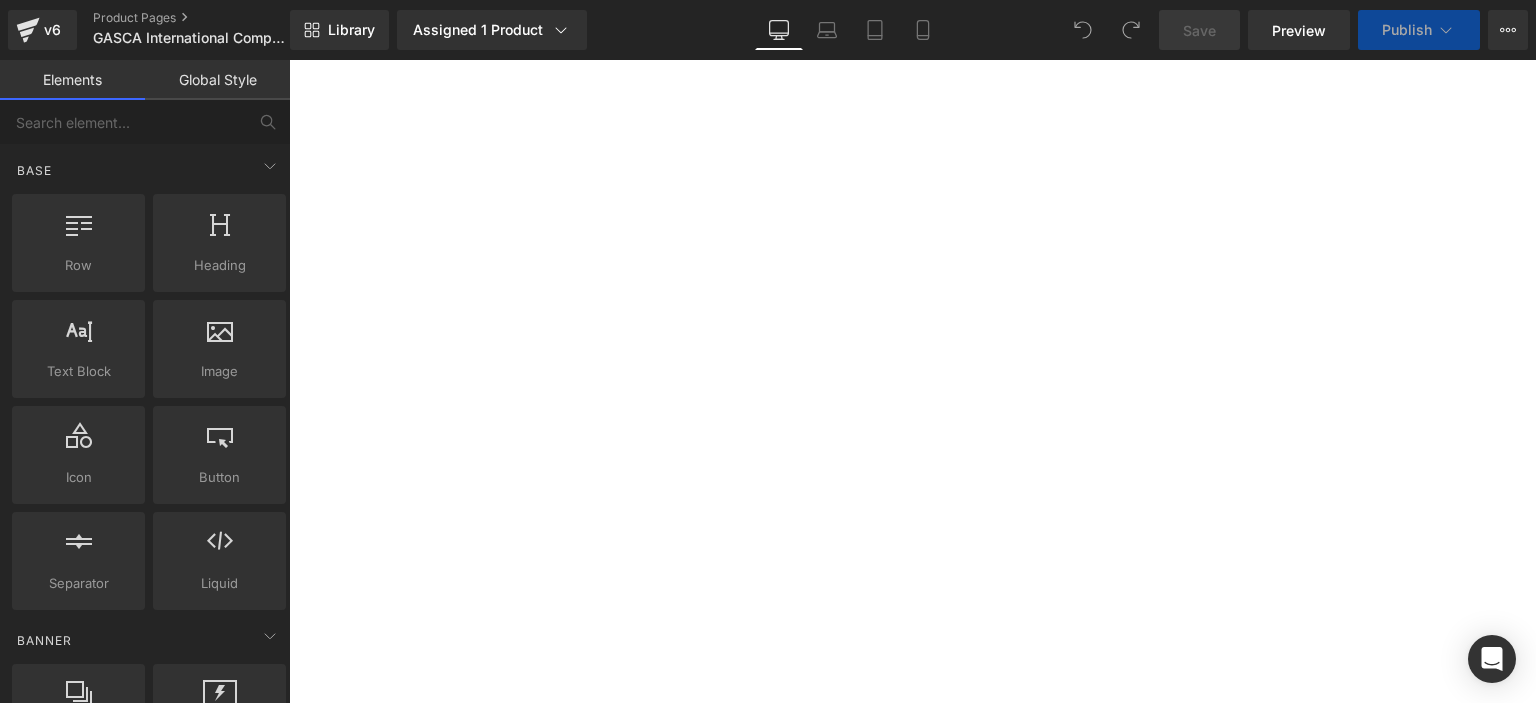 scroll, scrollTop: 0, scrollLeft: 0, axis: both 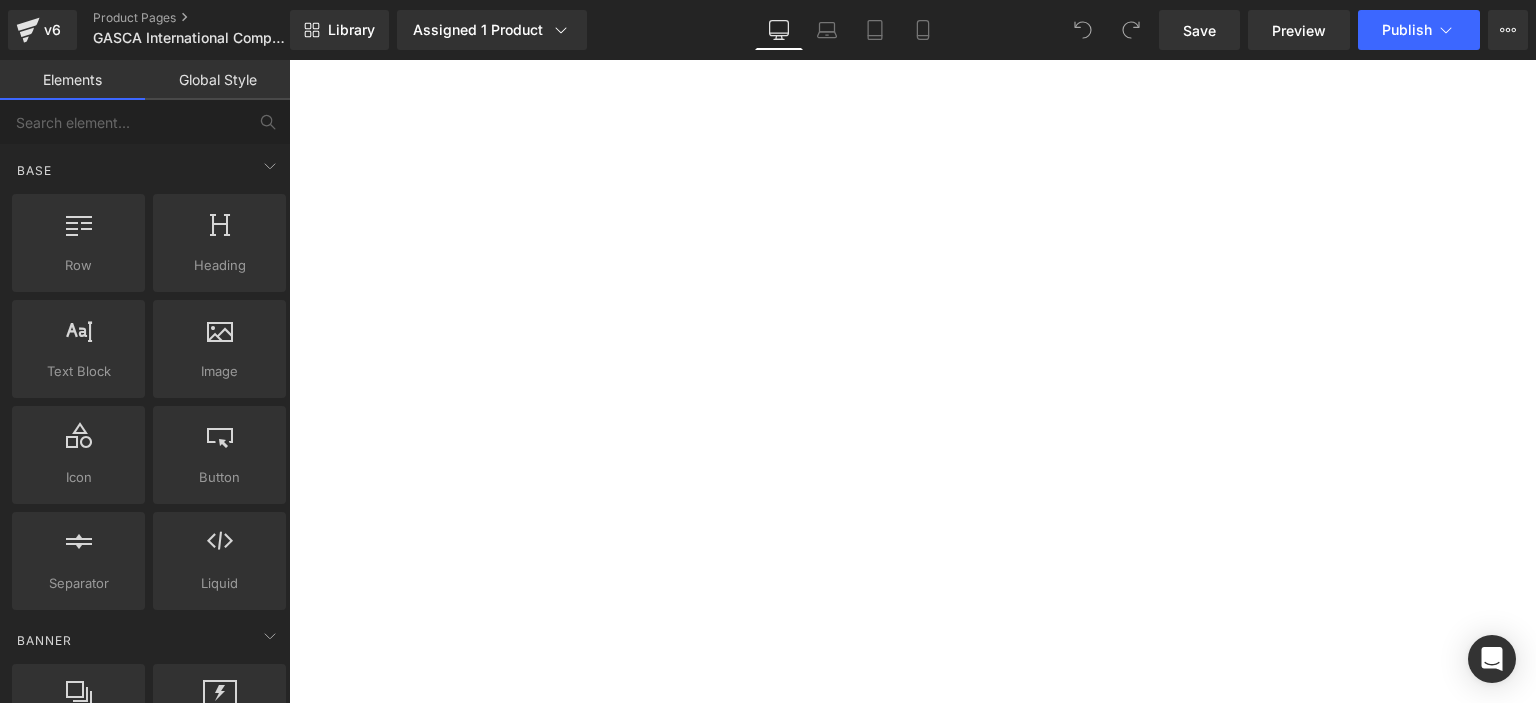 click at bounding box center [289, 60] 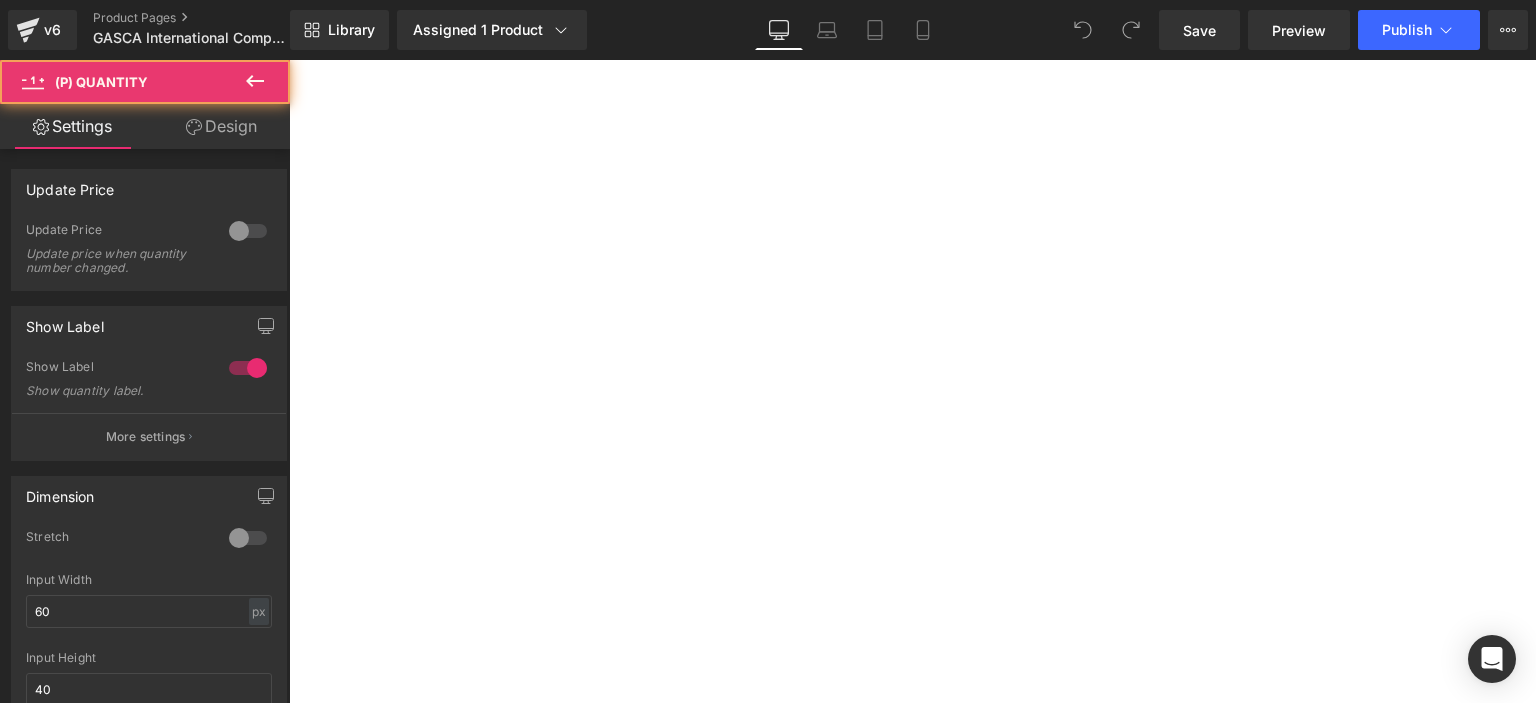click at bounding box center (289, 60) 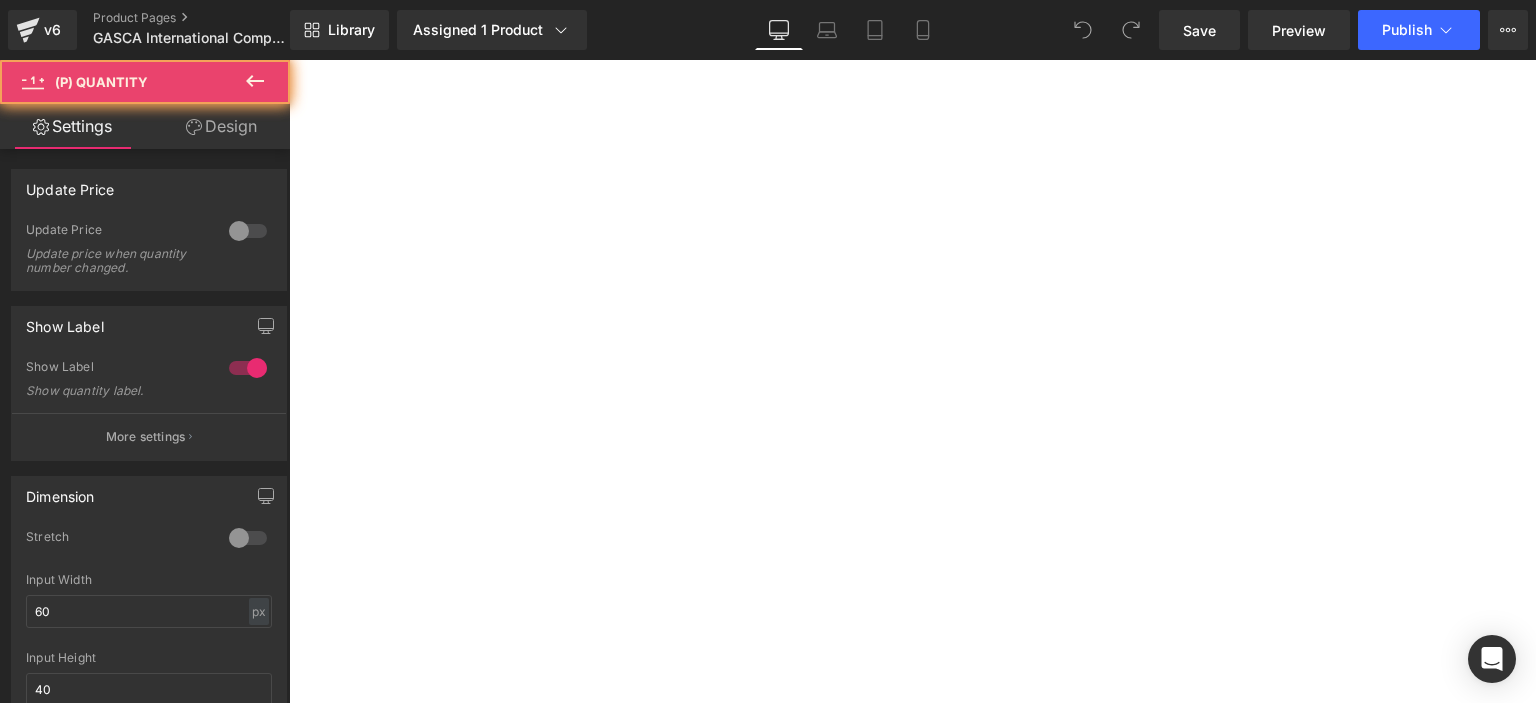 click at bounding box center [289, 60] 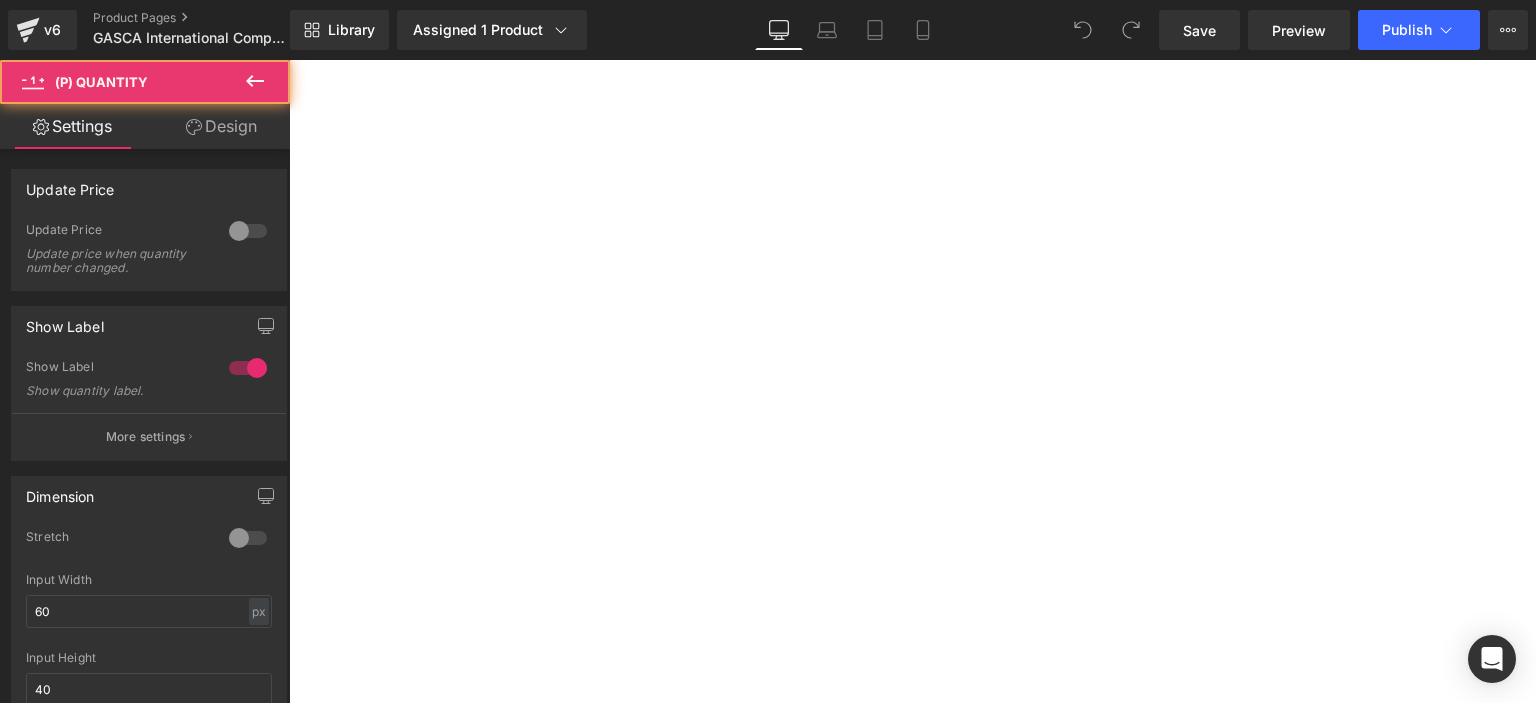 click at bounding box center (289, 60) 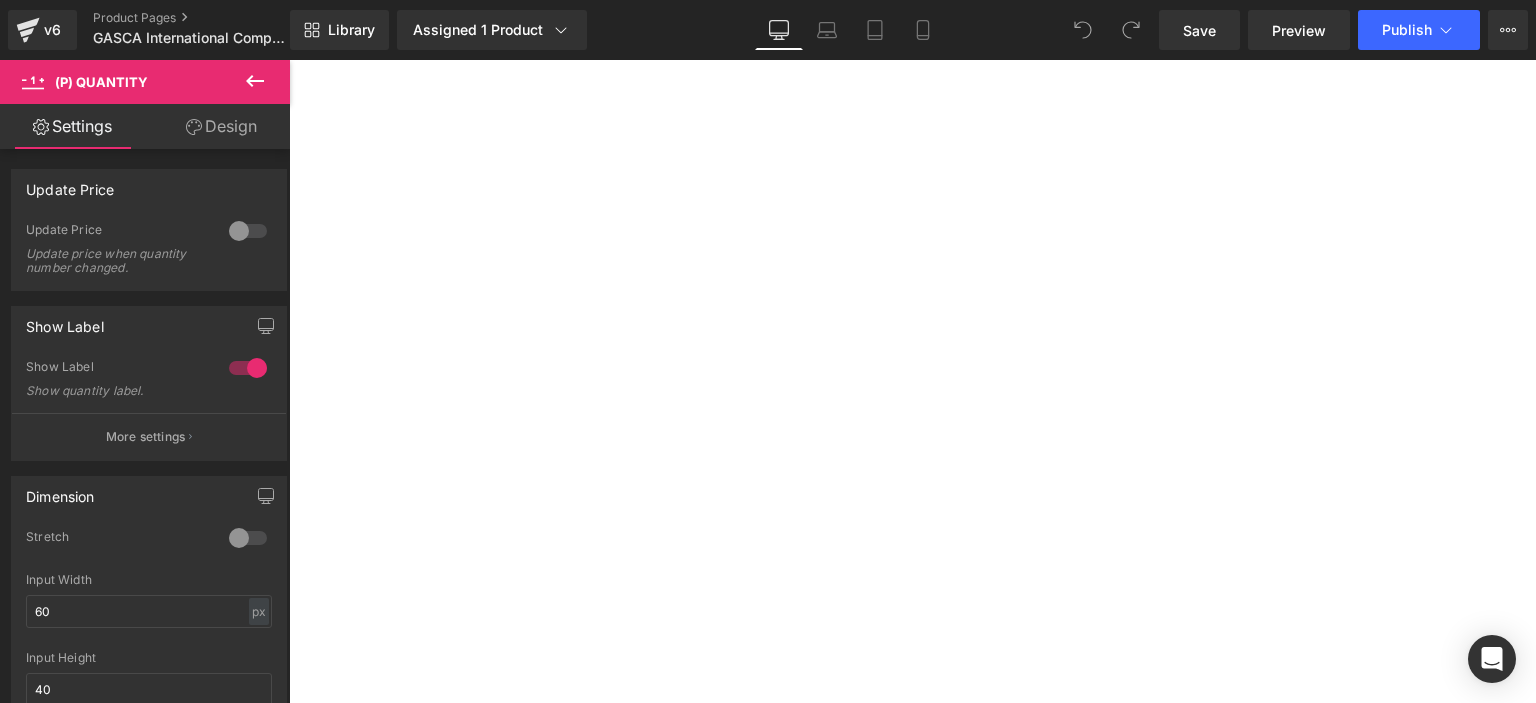 click 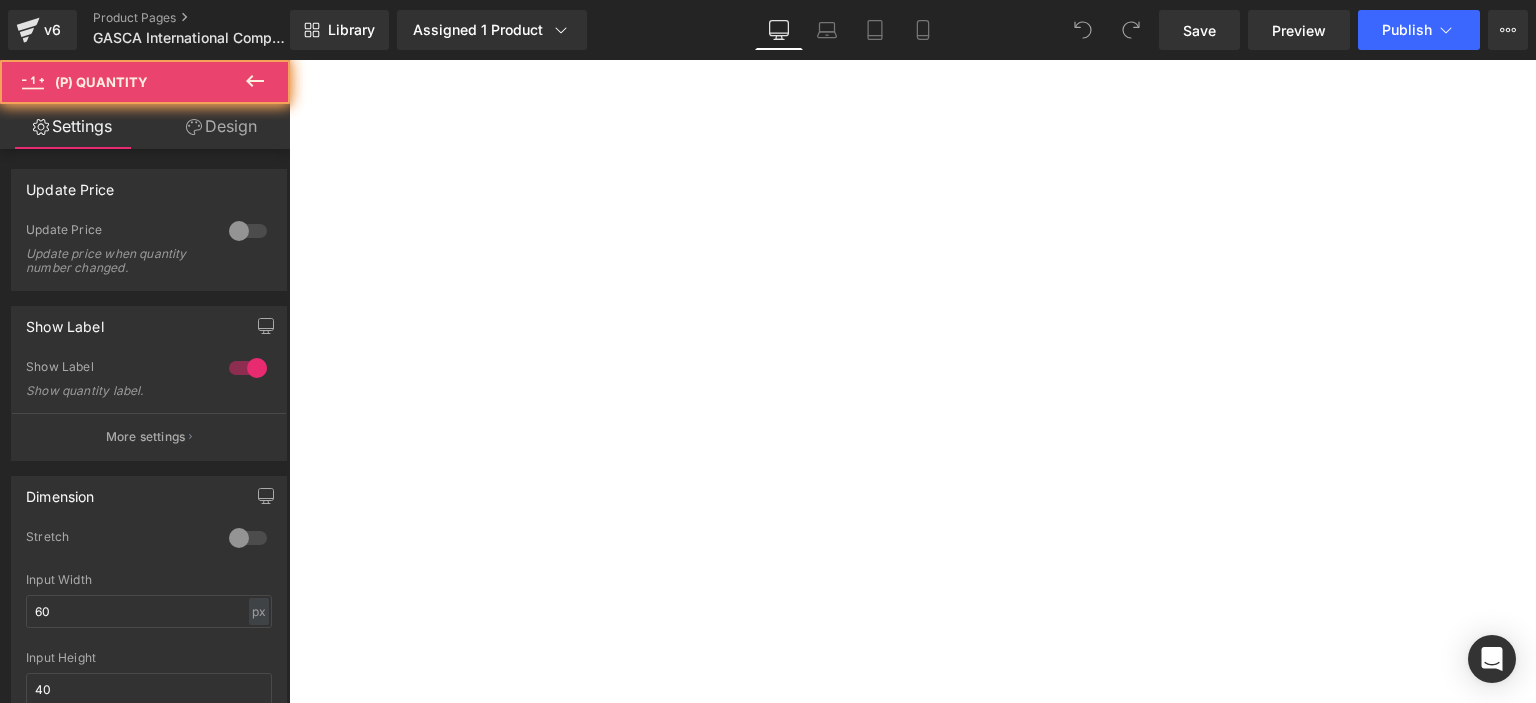 click 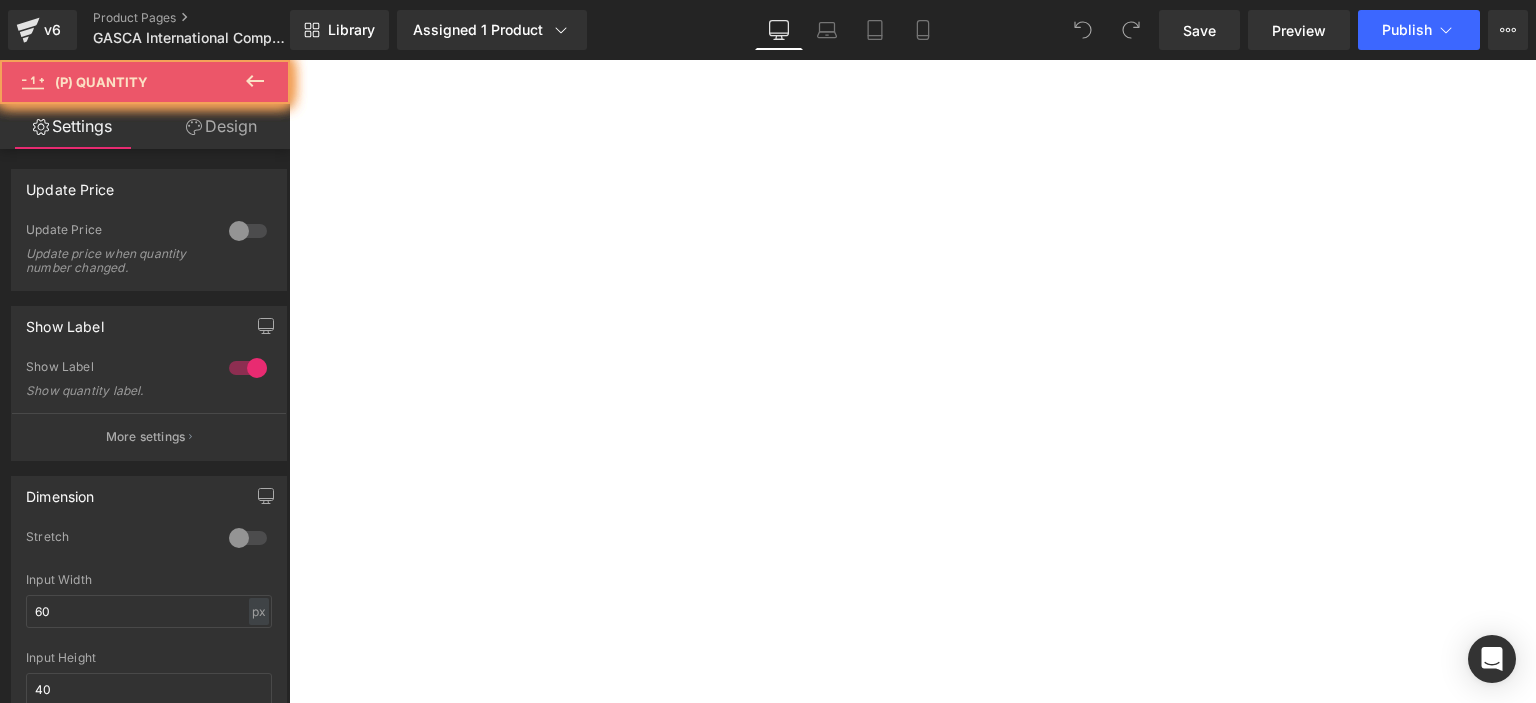 click 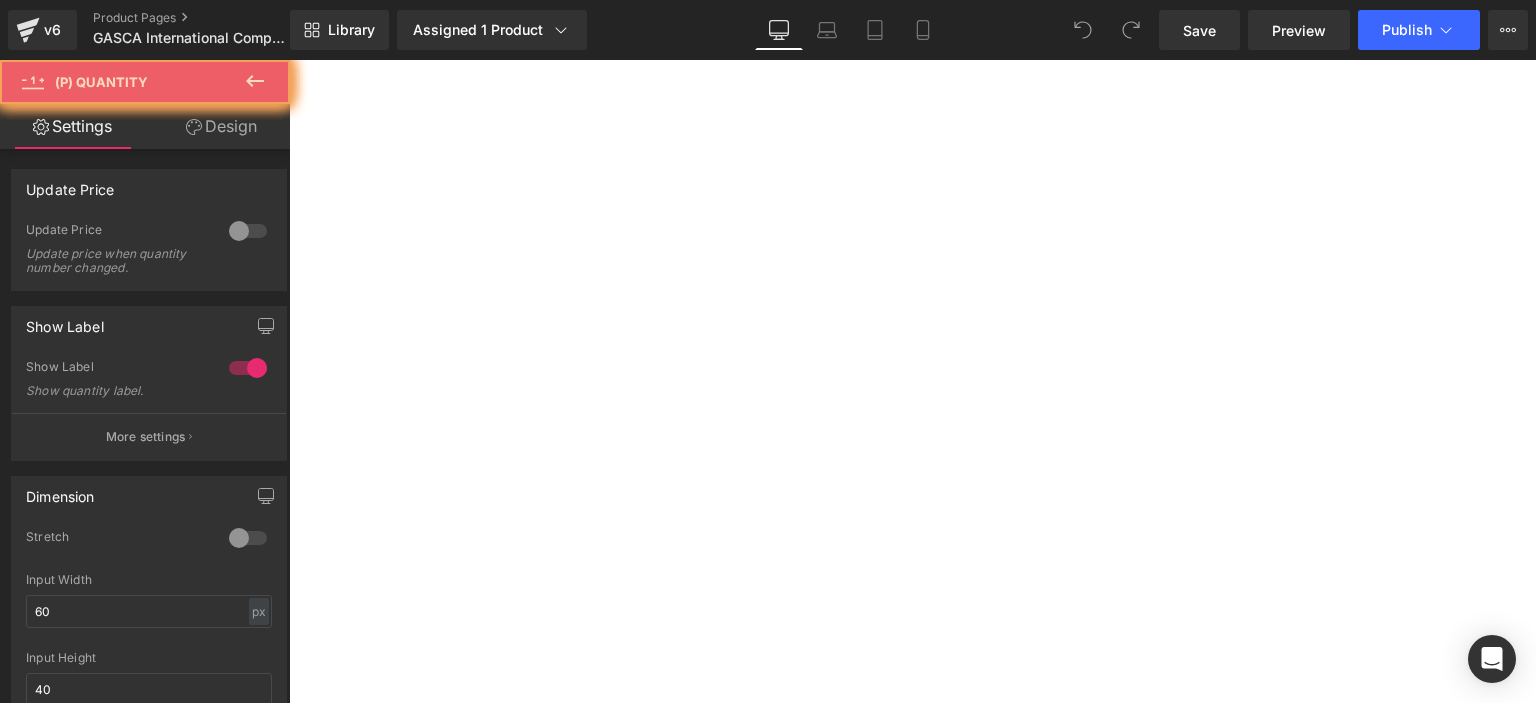 click 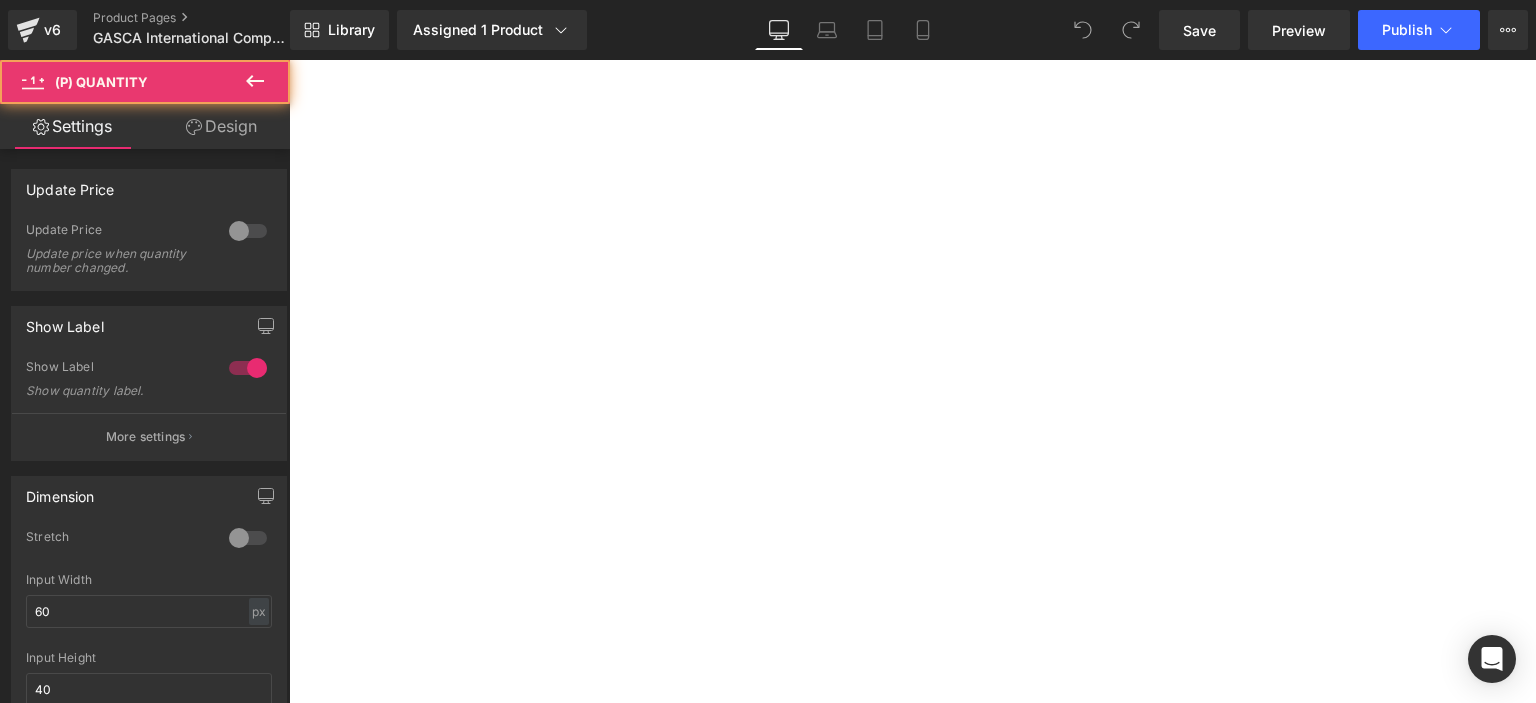 click 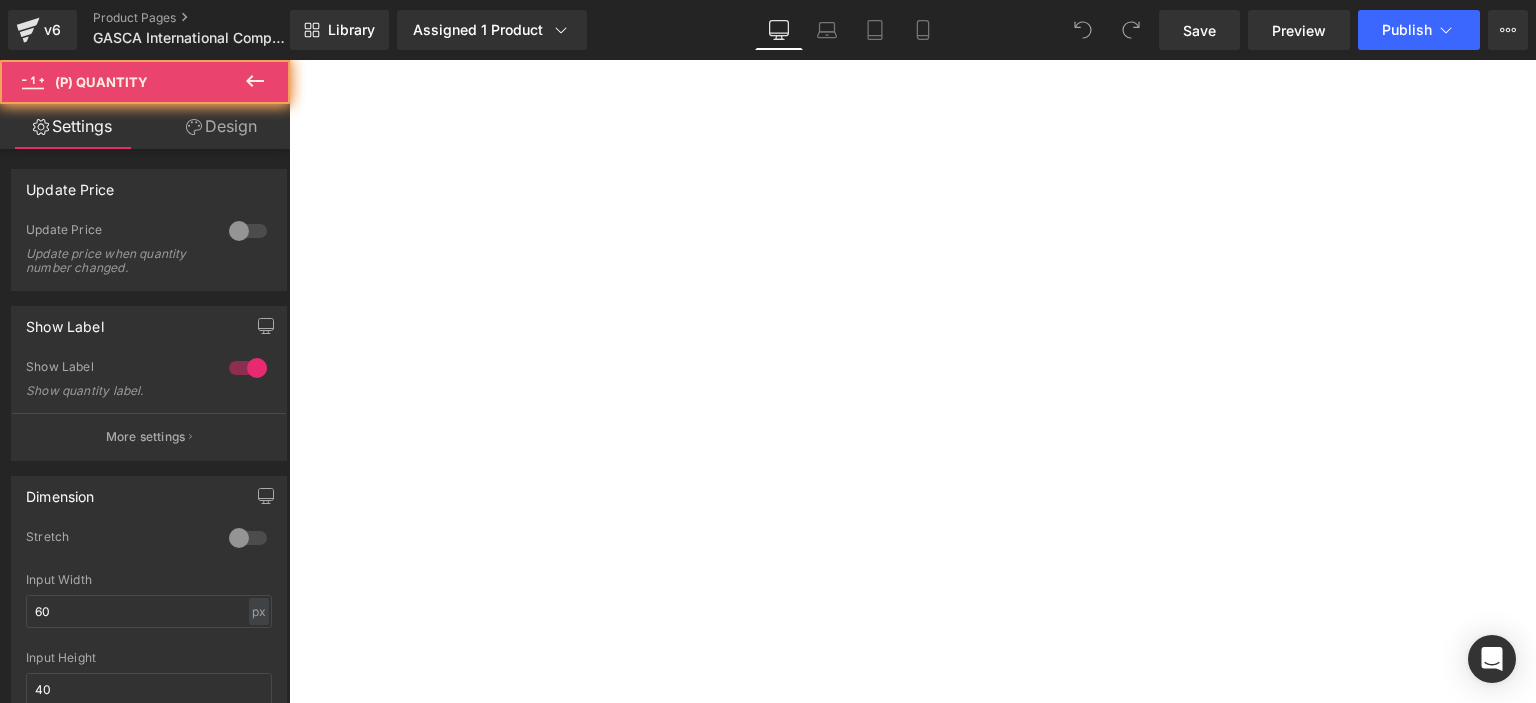 click 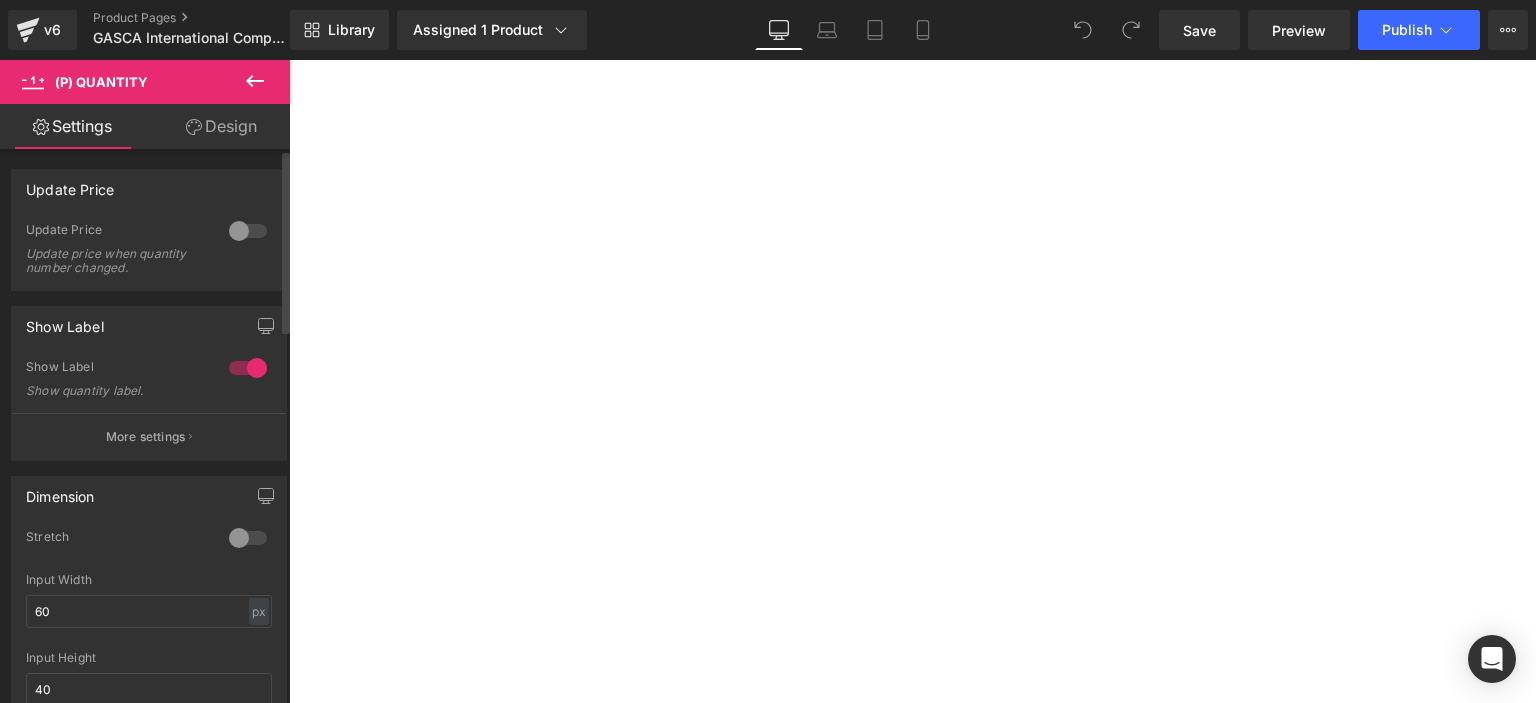 click at bounding box center [248, 231] 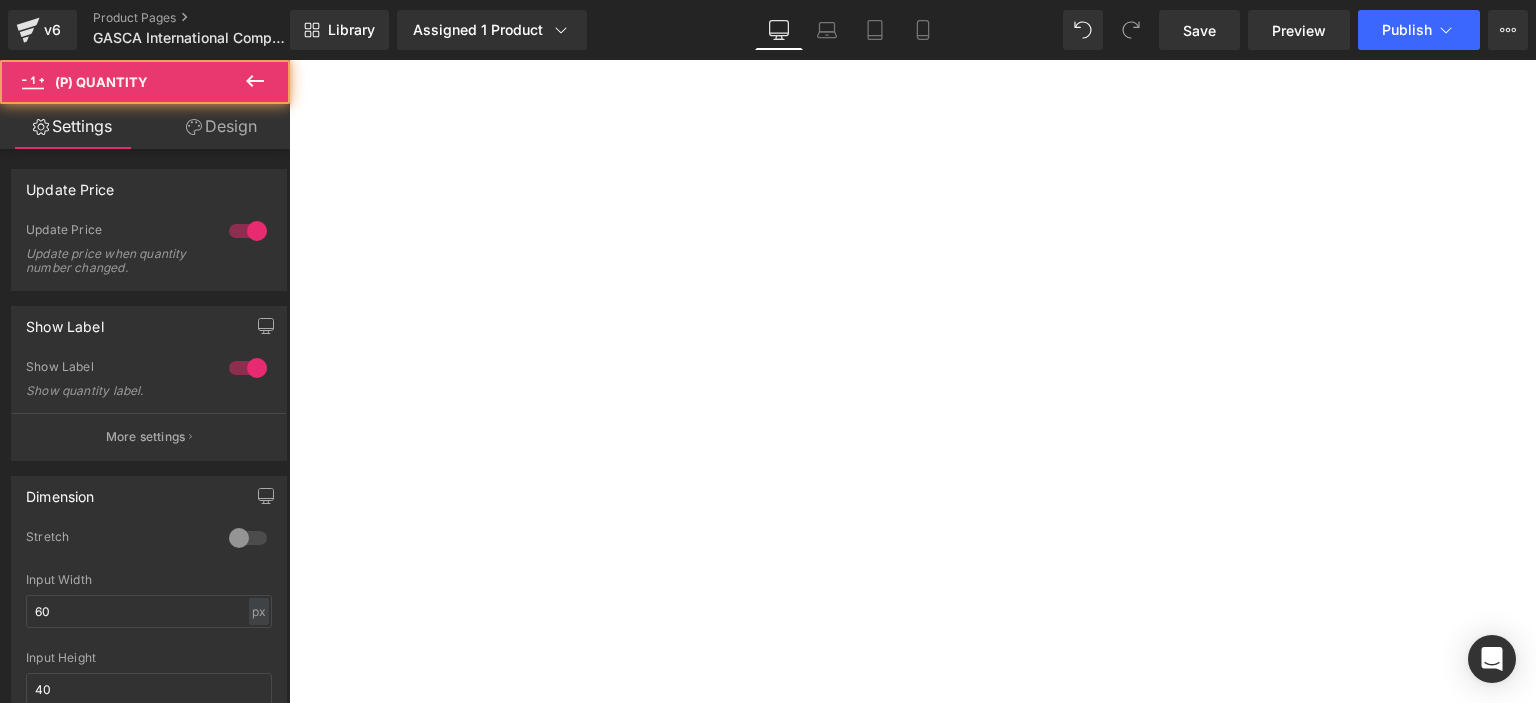click at bounding box center (289, 60) 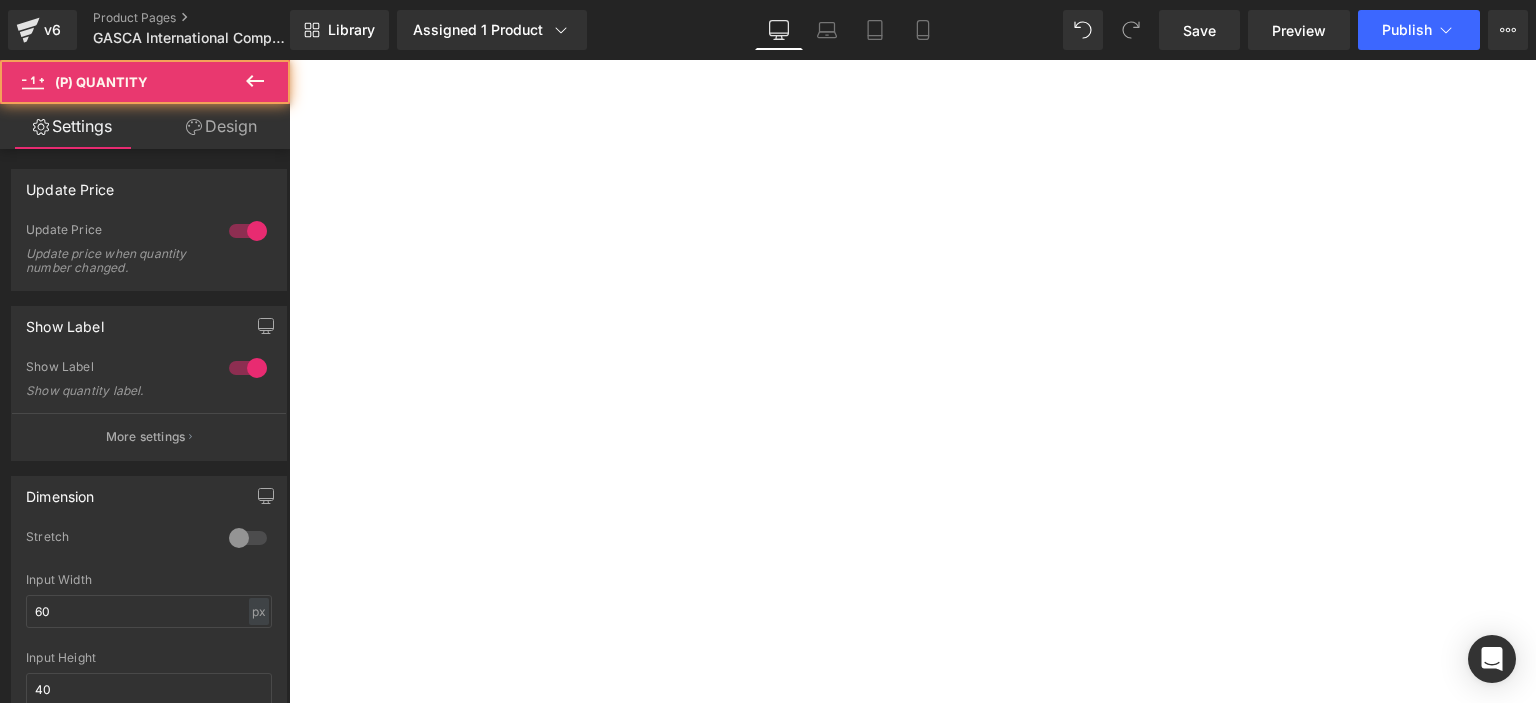 click at bounding box center [289, 60] 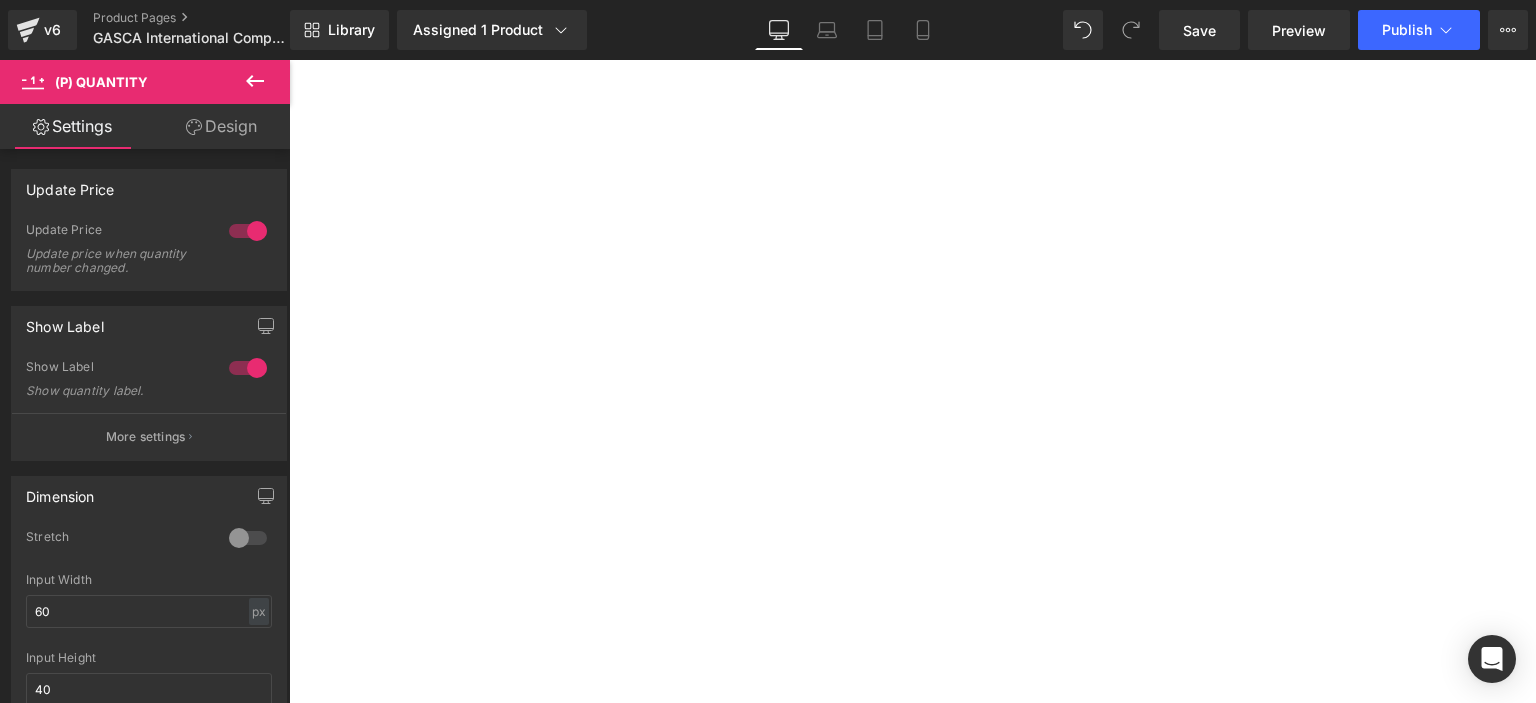 scroll, scrollTop: 131, scrollLeft: 0, axis: vertical 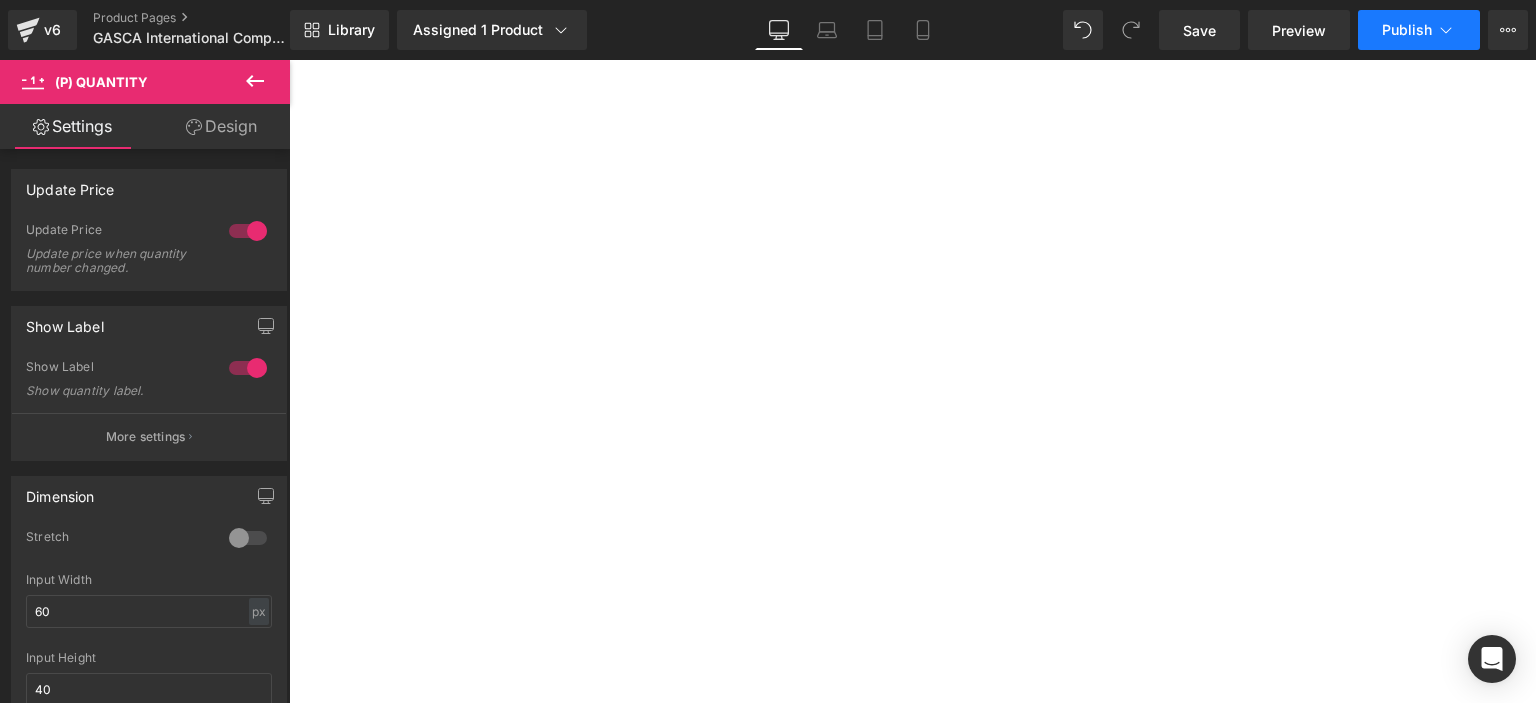 click on "Publish" at bounding box center (1407, 30) 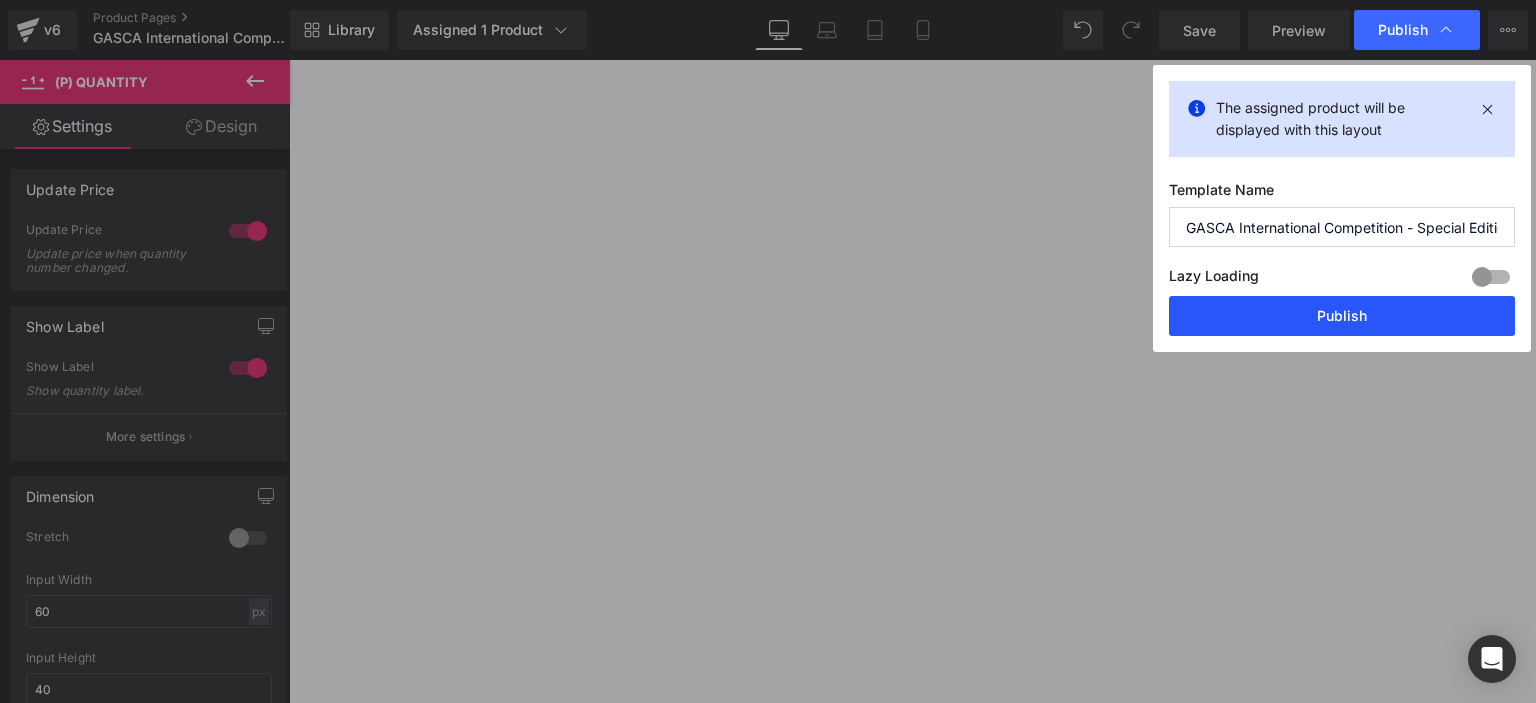 click on "Publish" at bounding box center [1342, 316] 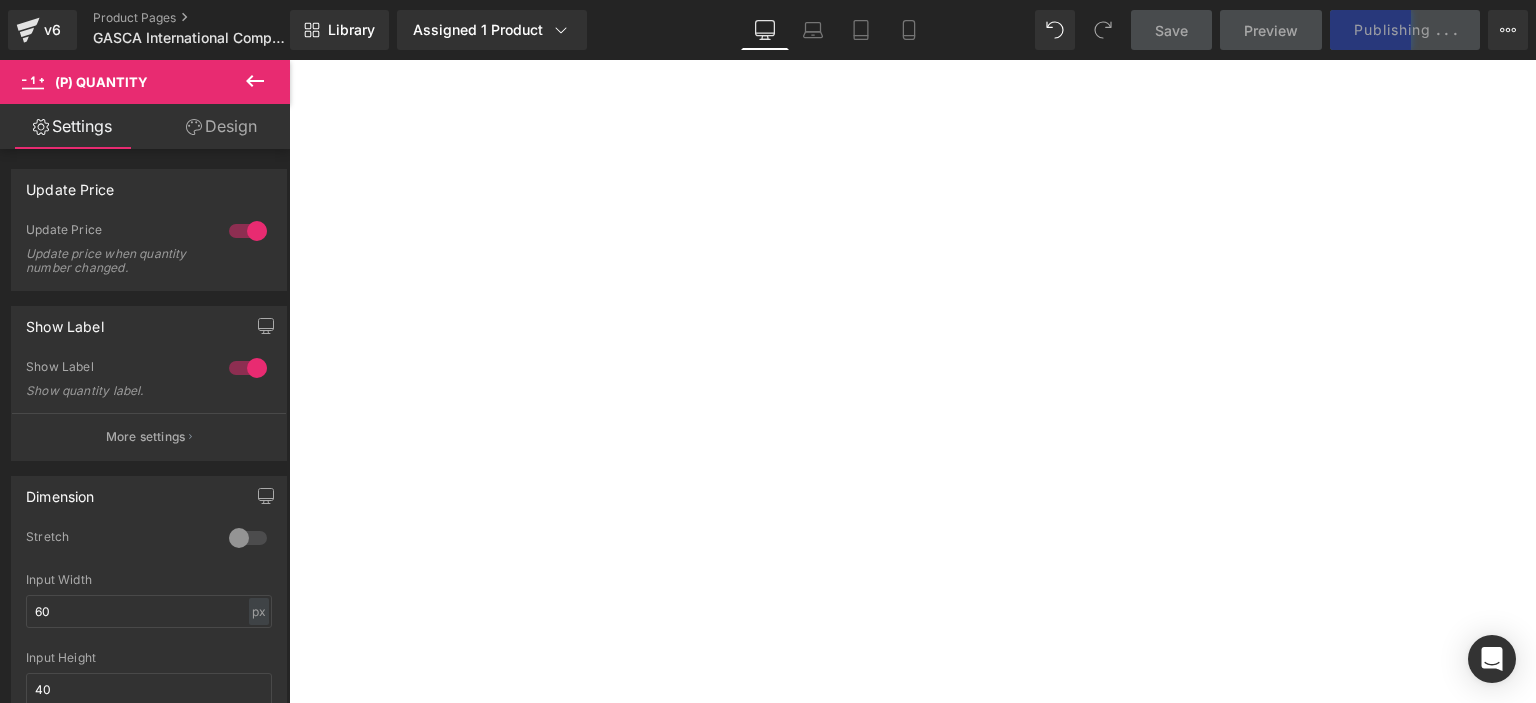 click on "Booklet 比賽場刊" at bounding box center (289, 60) 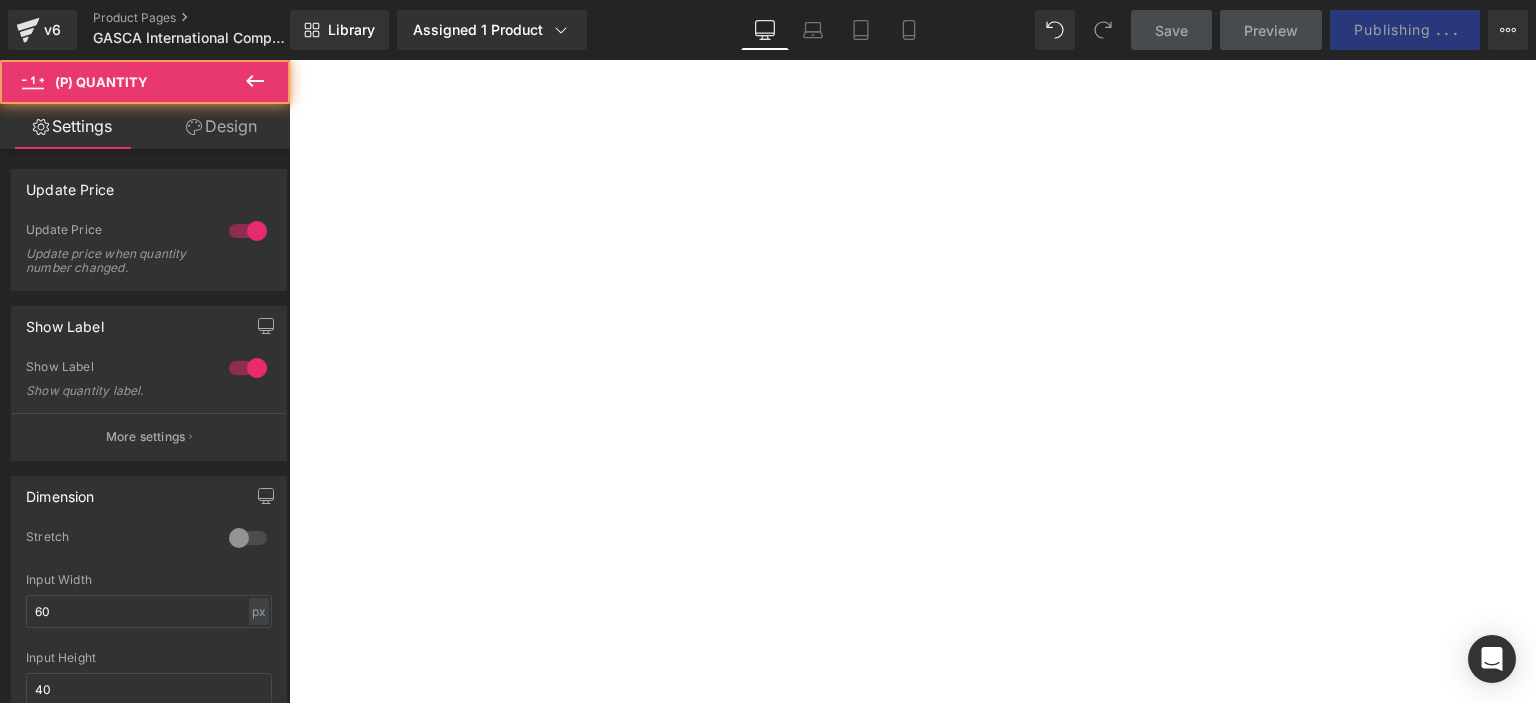 click at bounding box center [289, 60] 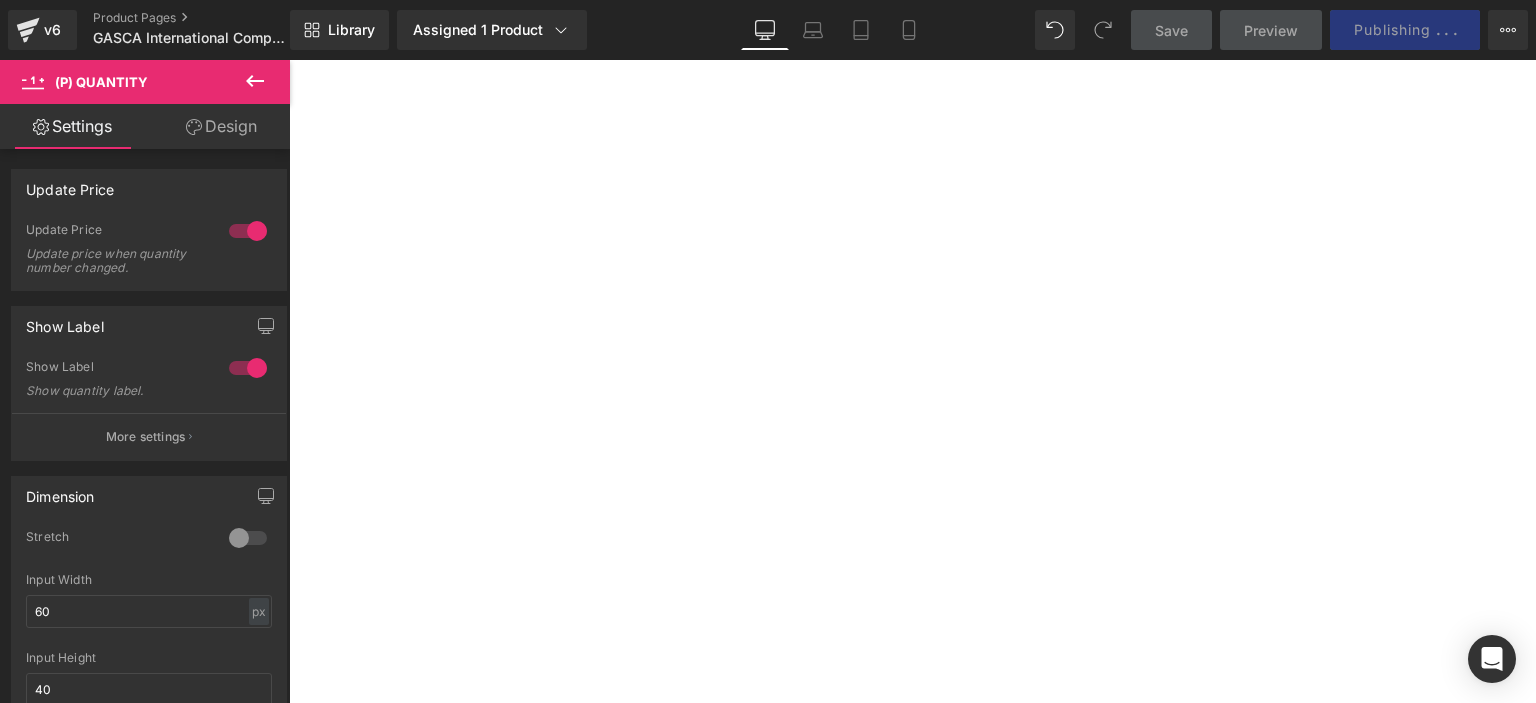 click on "(P) Swatches" at bounding box center (289, 60) 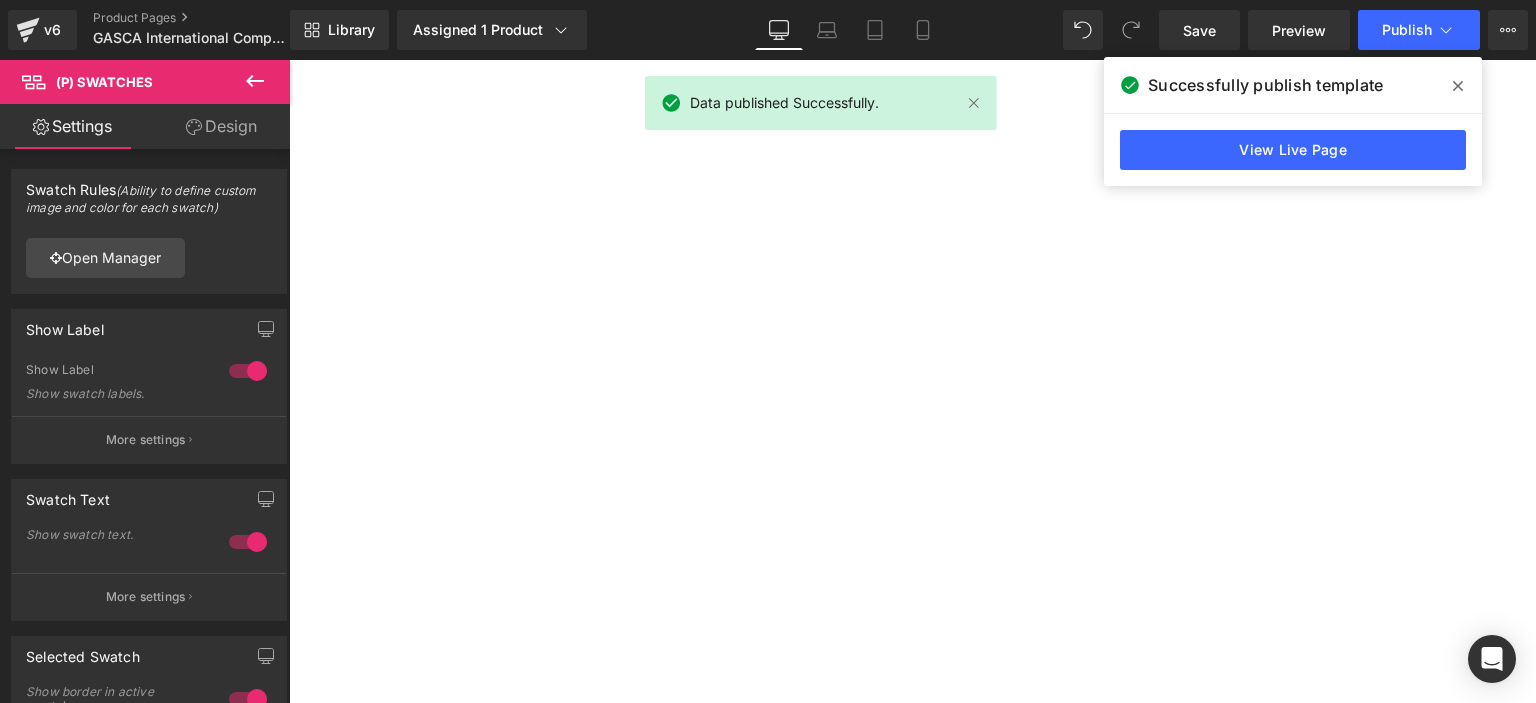click on "Souvenir 比賽紀念品" at bounding box center (289, 60) 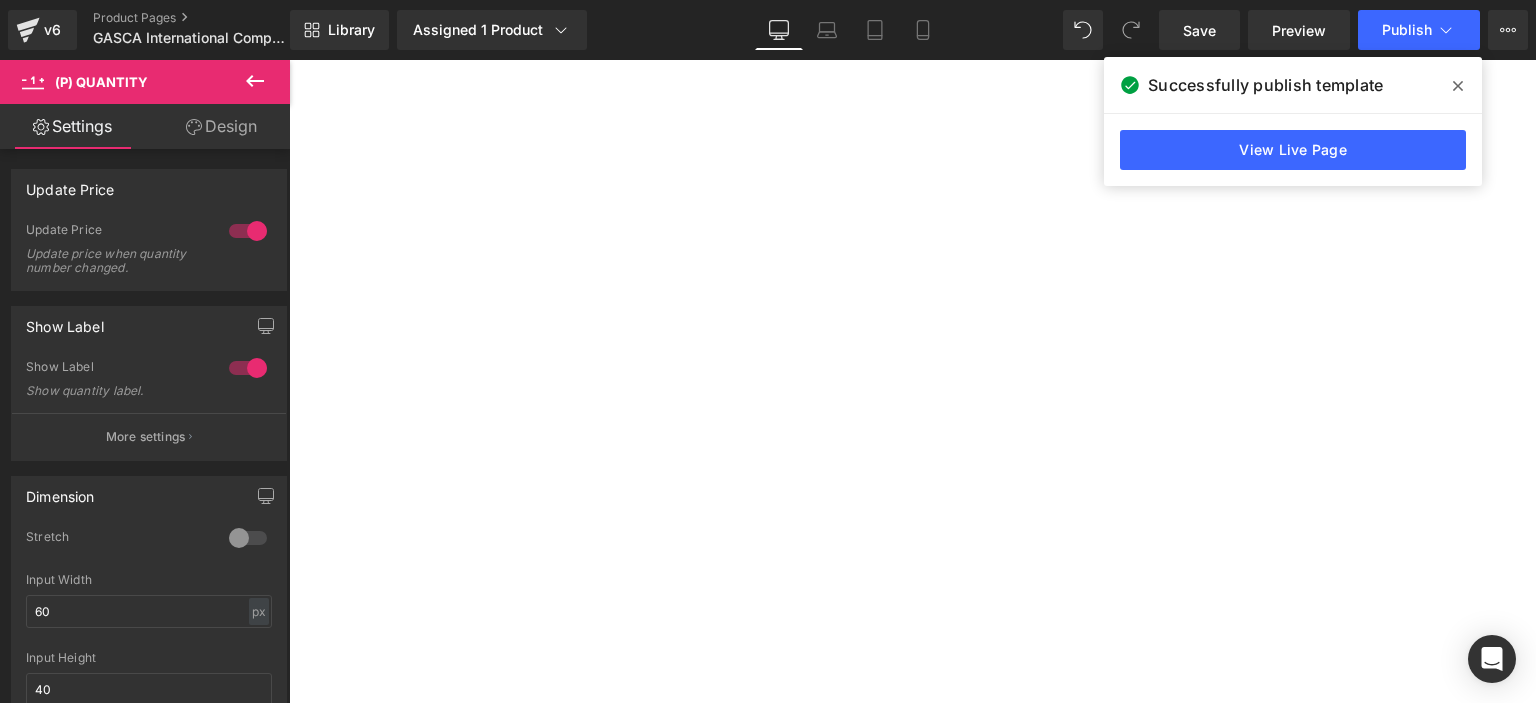 click on "Discount Package 優惠紀念套裝" at bounding box center [289, 60] 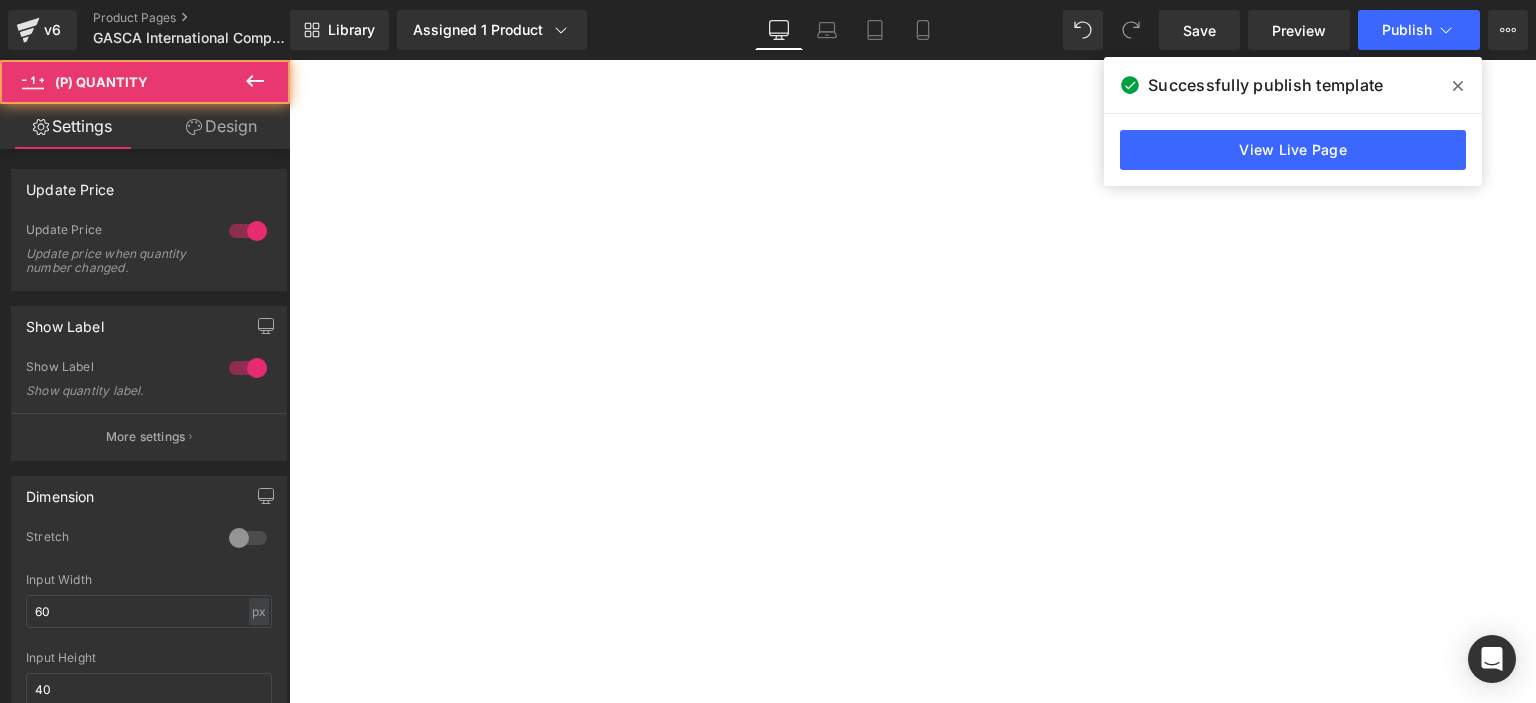 click at bounding box center [289, 60] 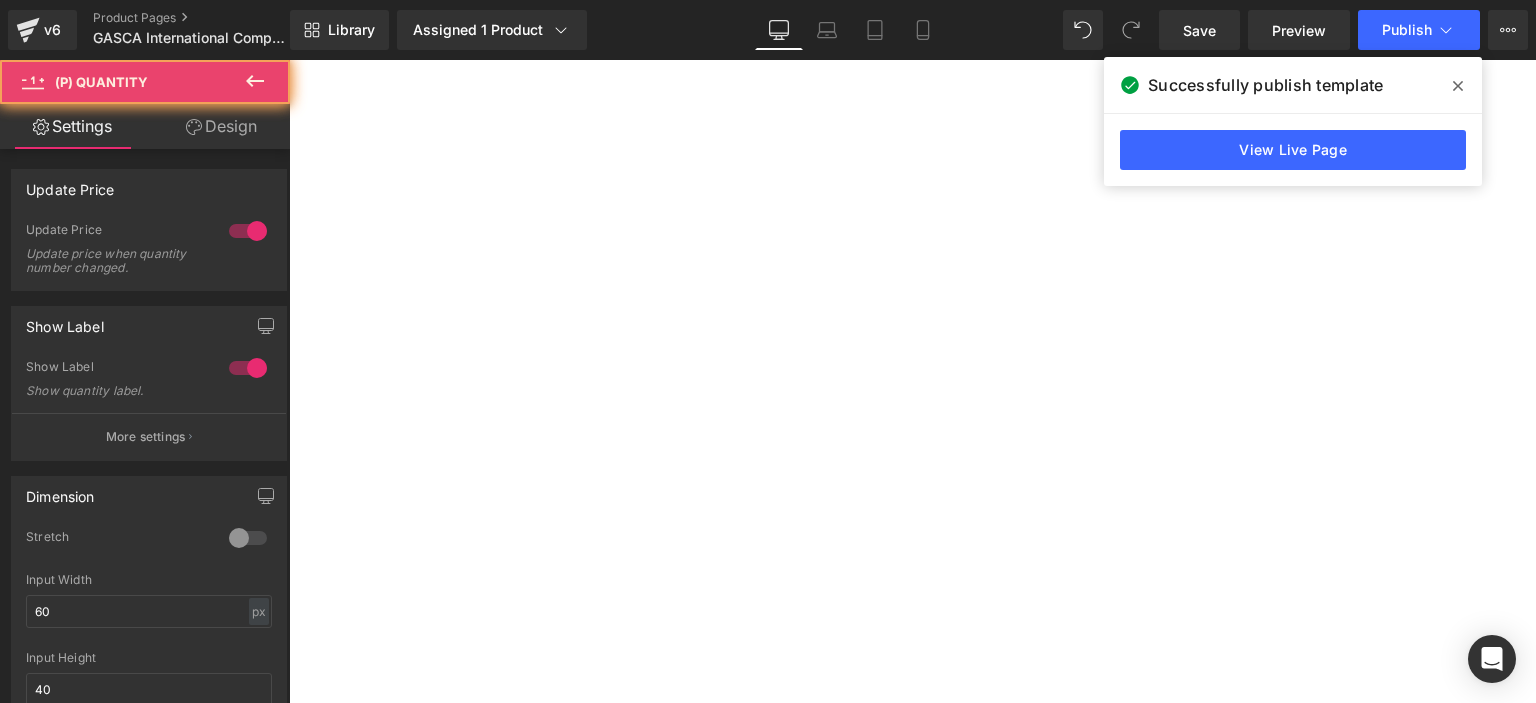 click at bounding box center [289, 60] 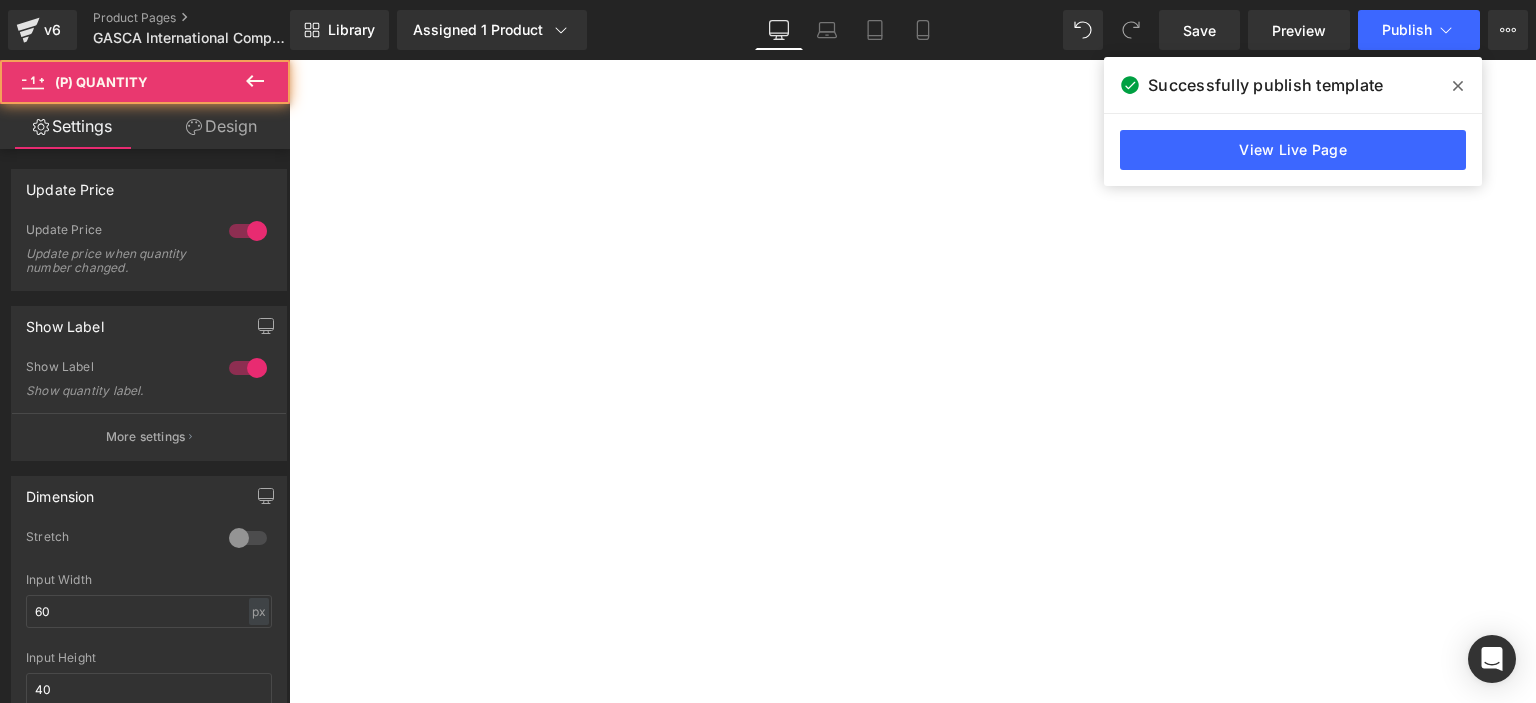 click at bounding box center (289, 60) 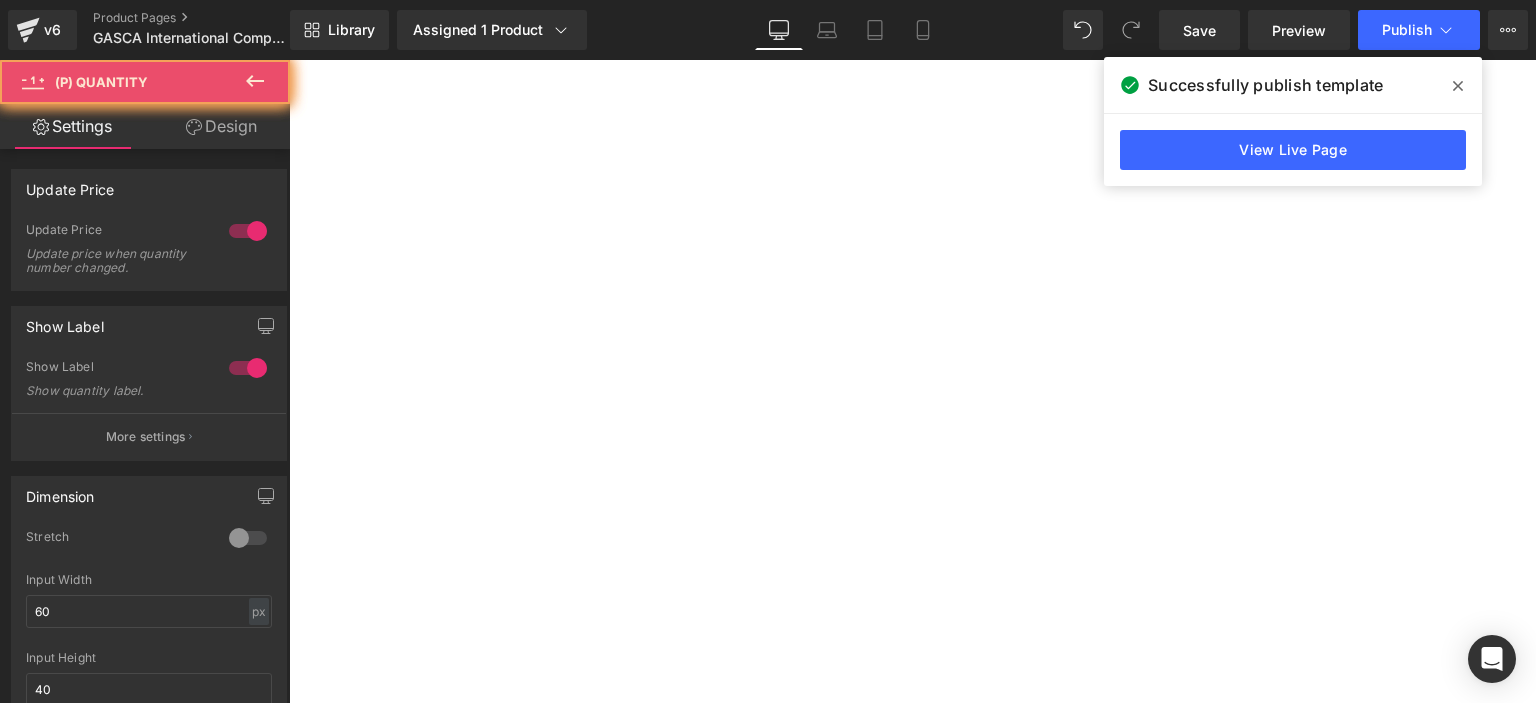 click at bounding box center [289, 60] 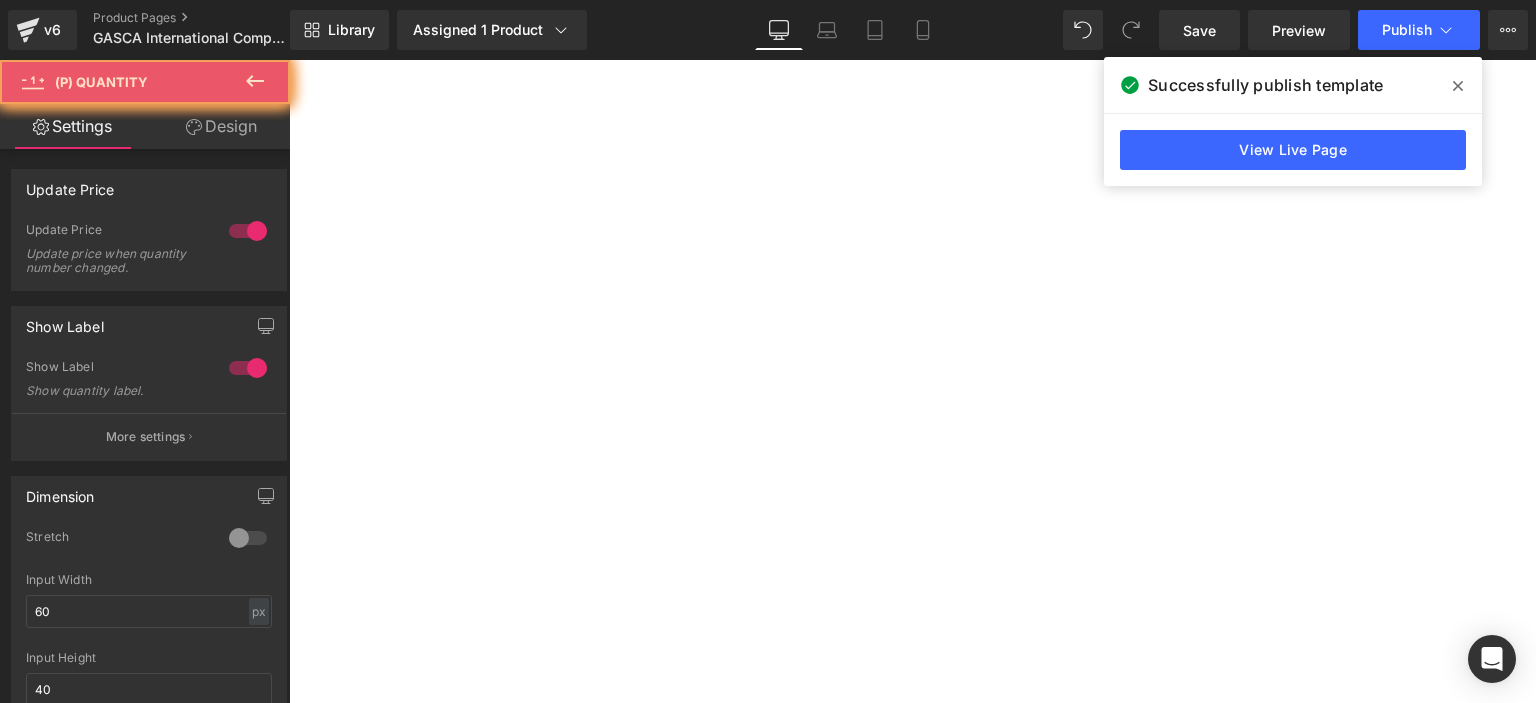 click at bounding box center [289, 60] 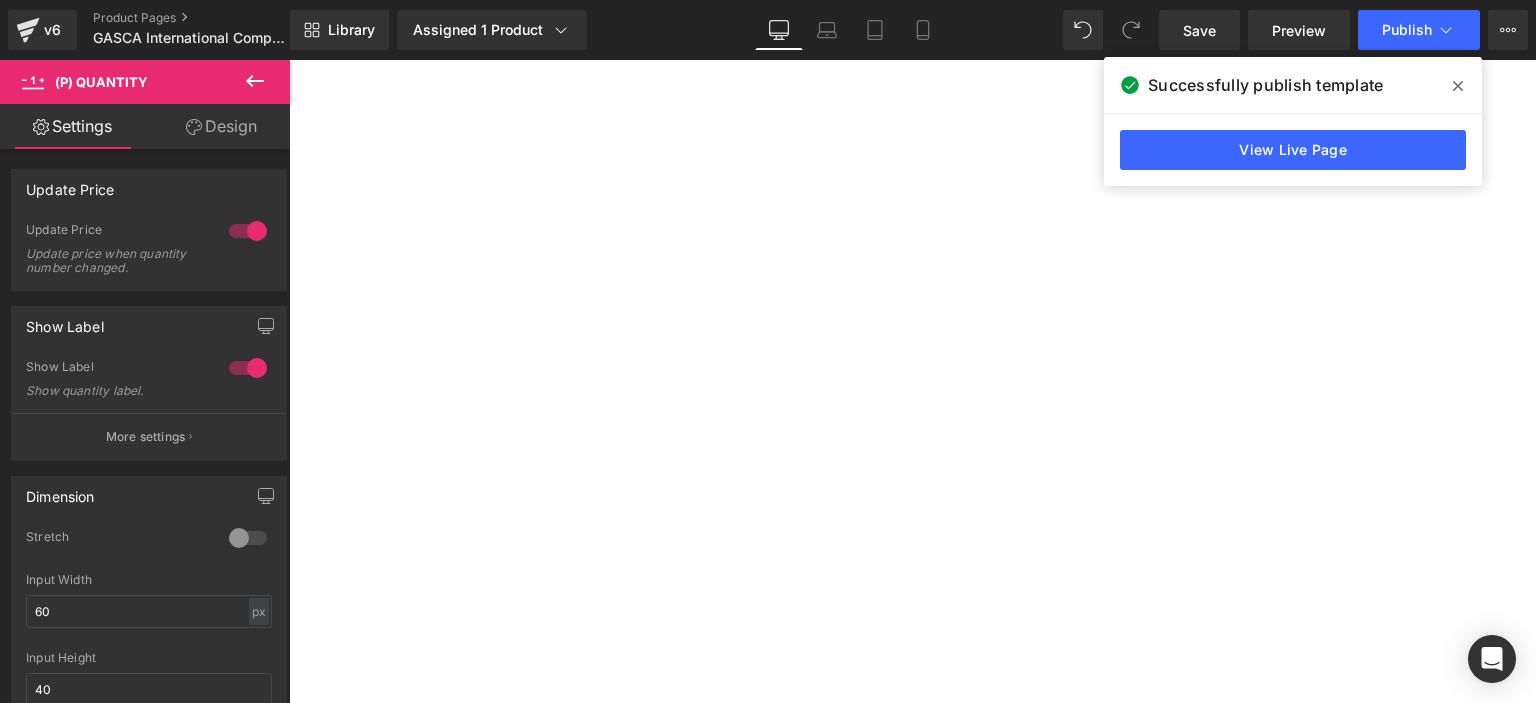 click at bounding box center (289, 60) 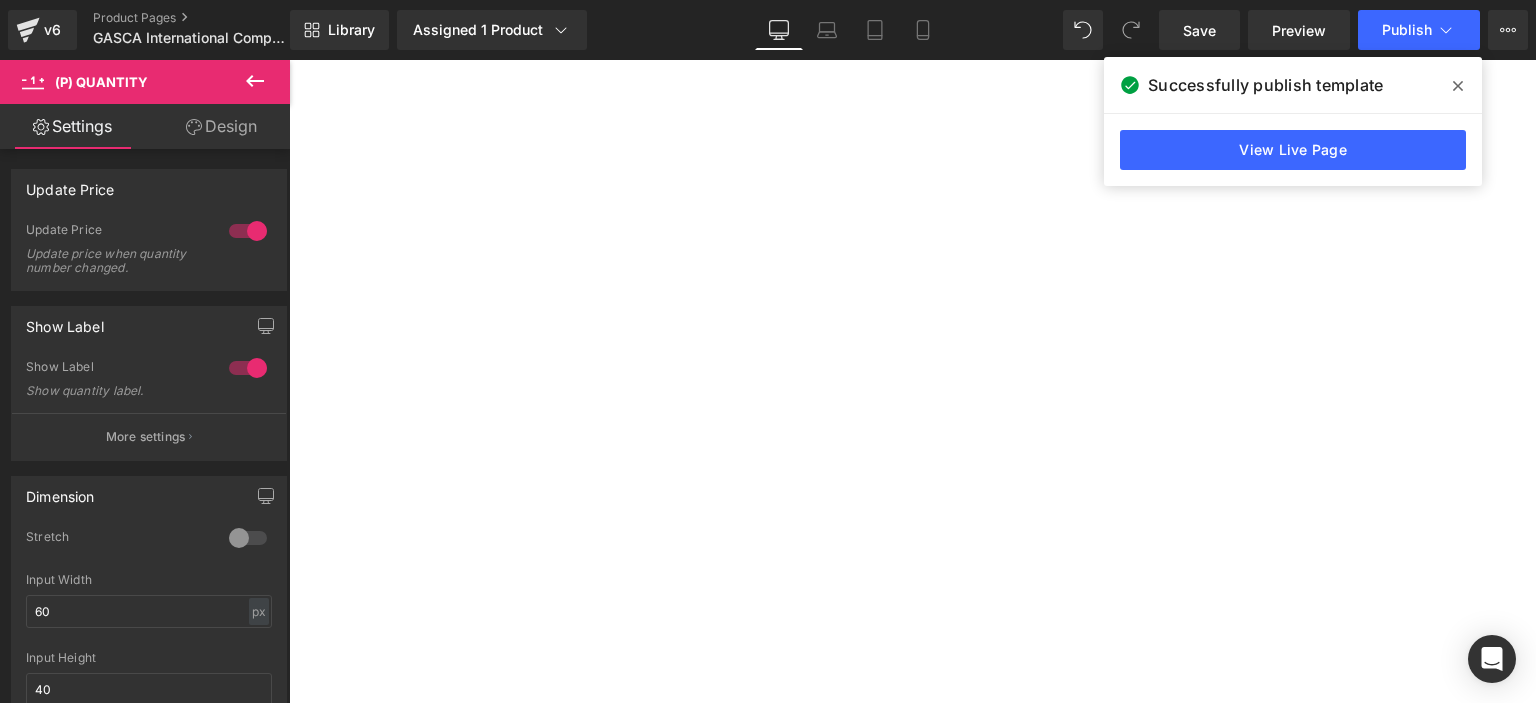 scroll, scrollTop: 1236, scrollLeft: 0, axis: vertical 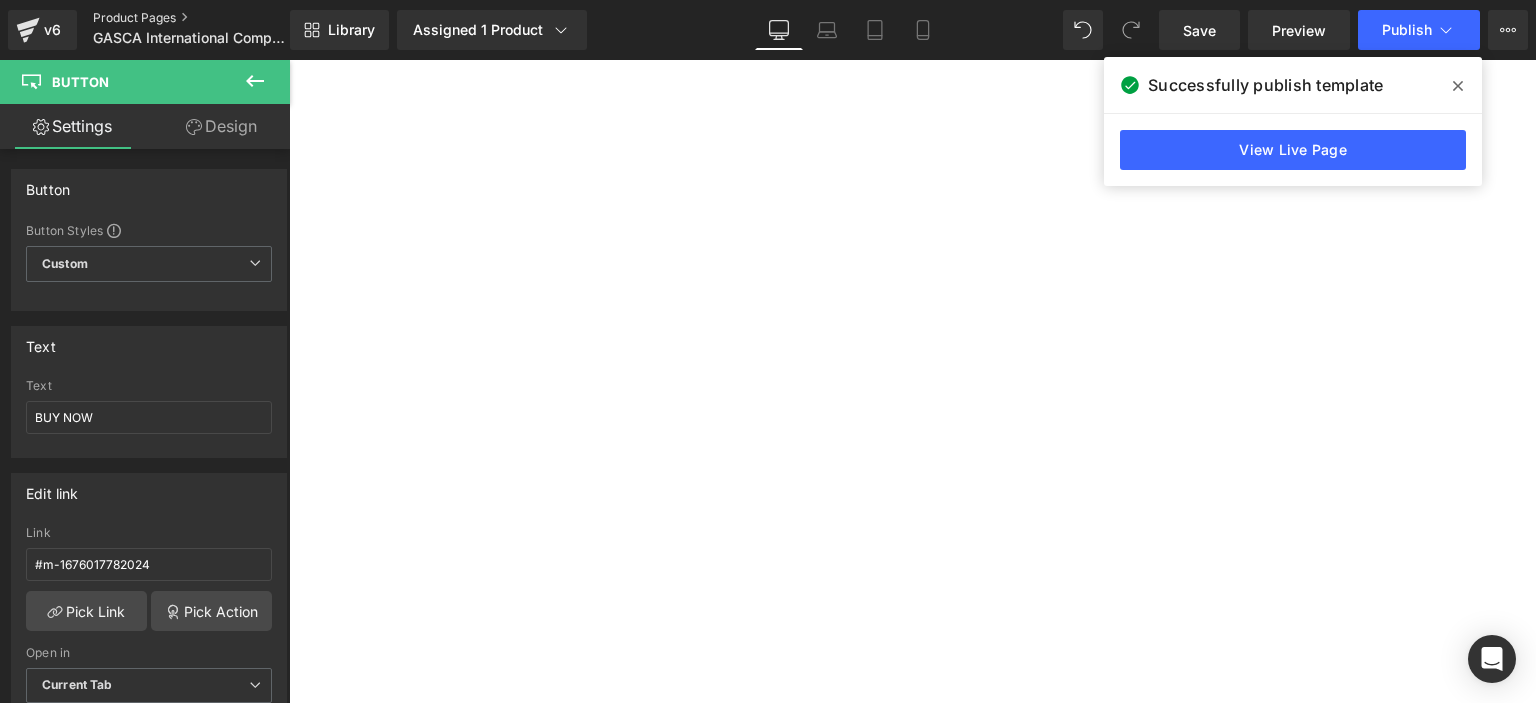 click on "Product Pages" at bounding box center (208, 18) 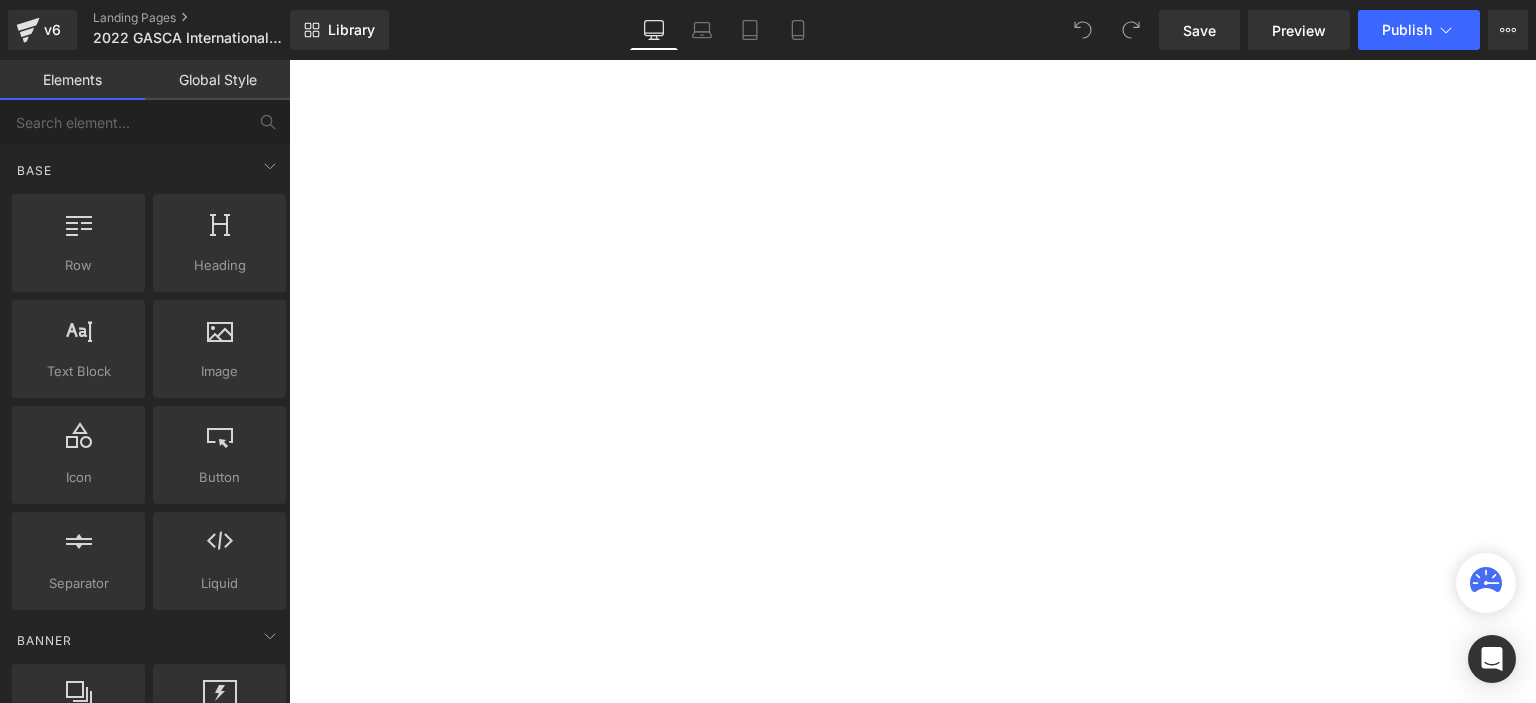 scroll, scrollTop: 0, scrollLeft: 0, axis: both 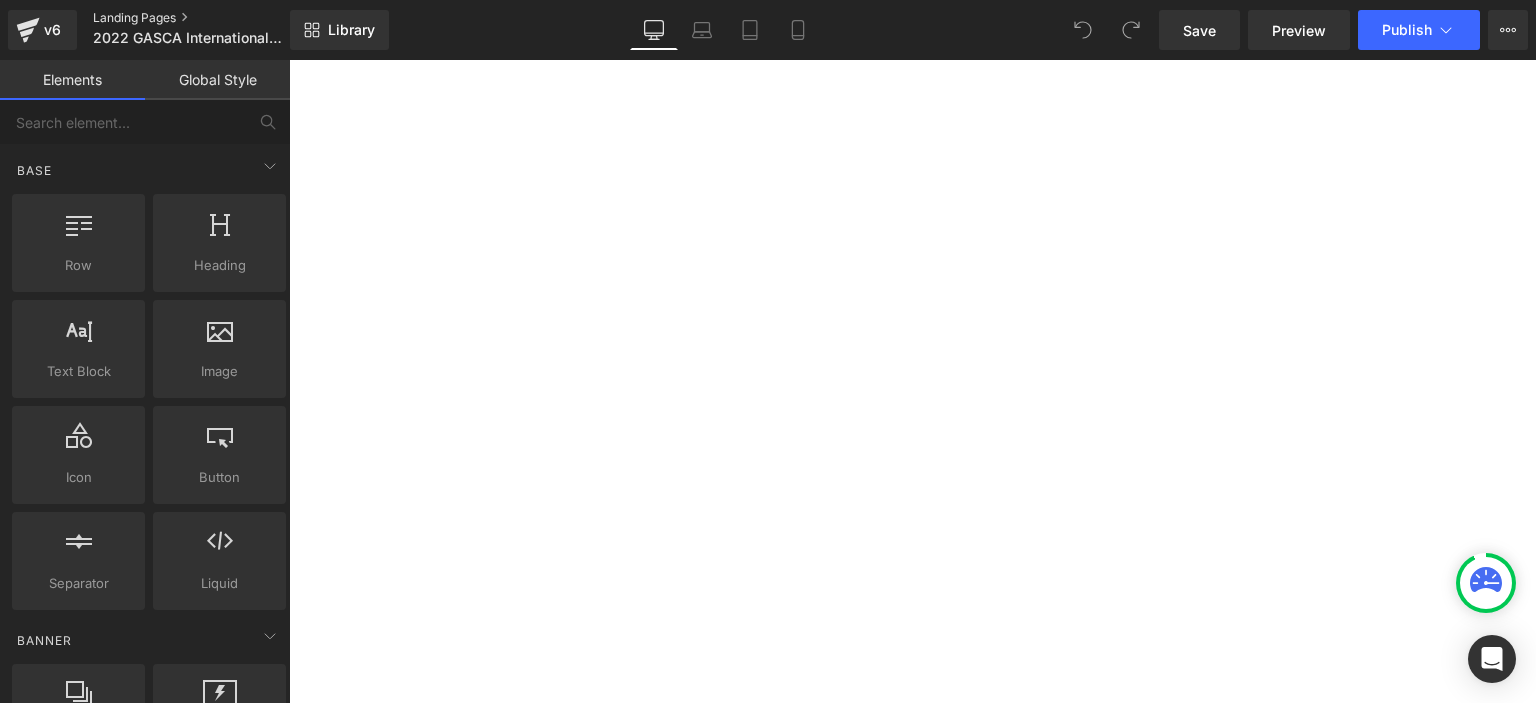 click on "Landing Pages" at bounding box center [208, 18] 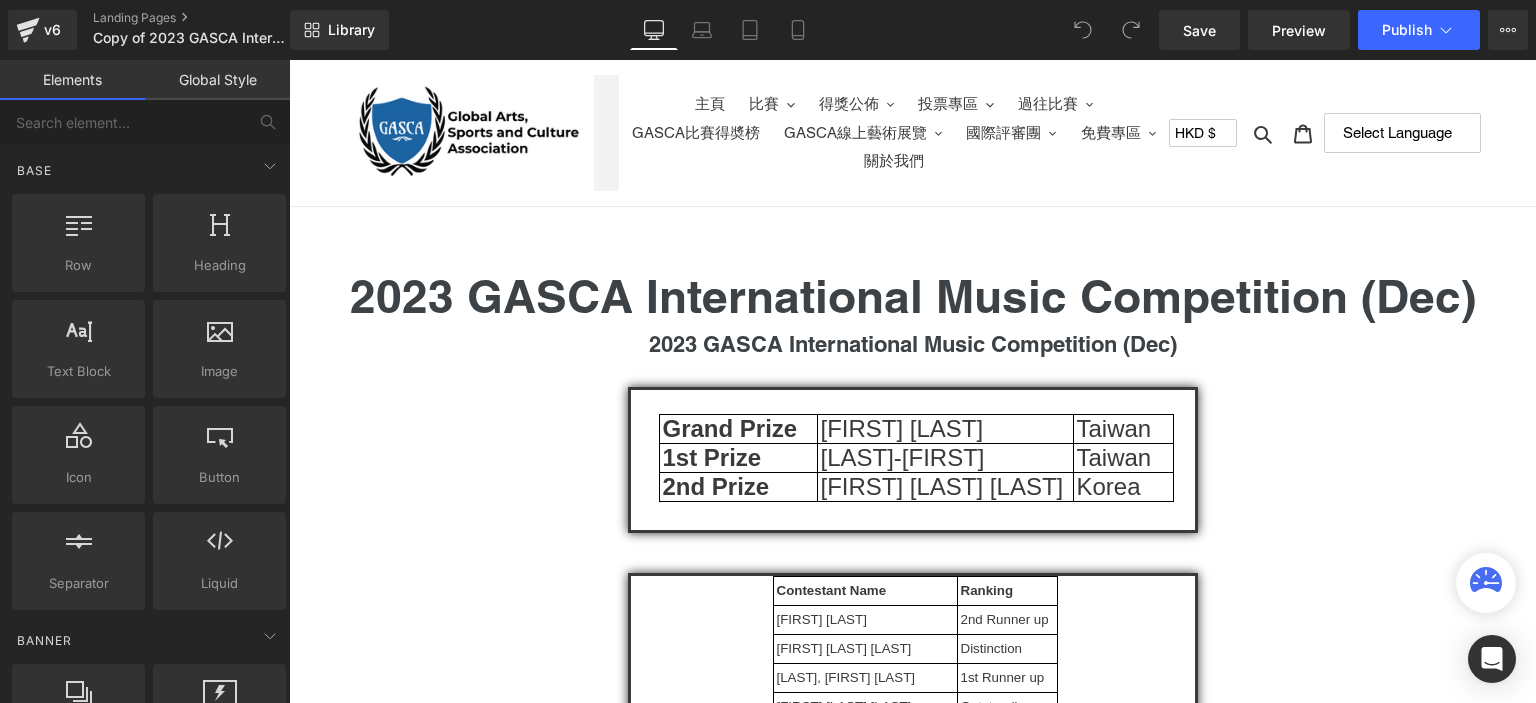 scroll, scrollTop: 0, scrollLeft: 0, axis: both 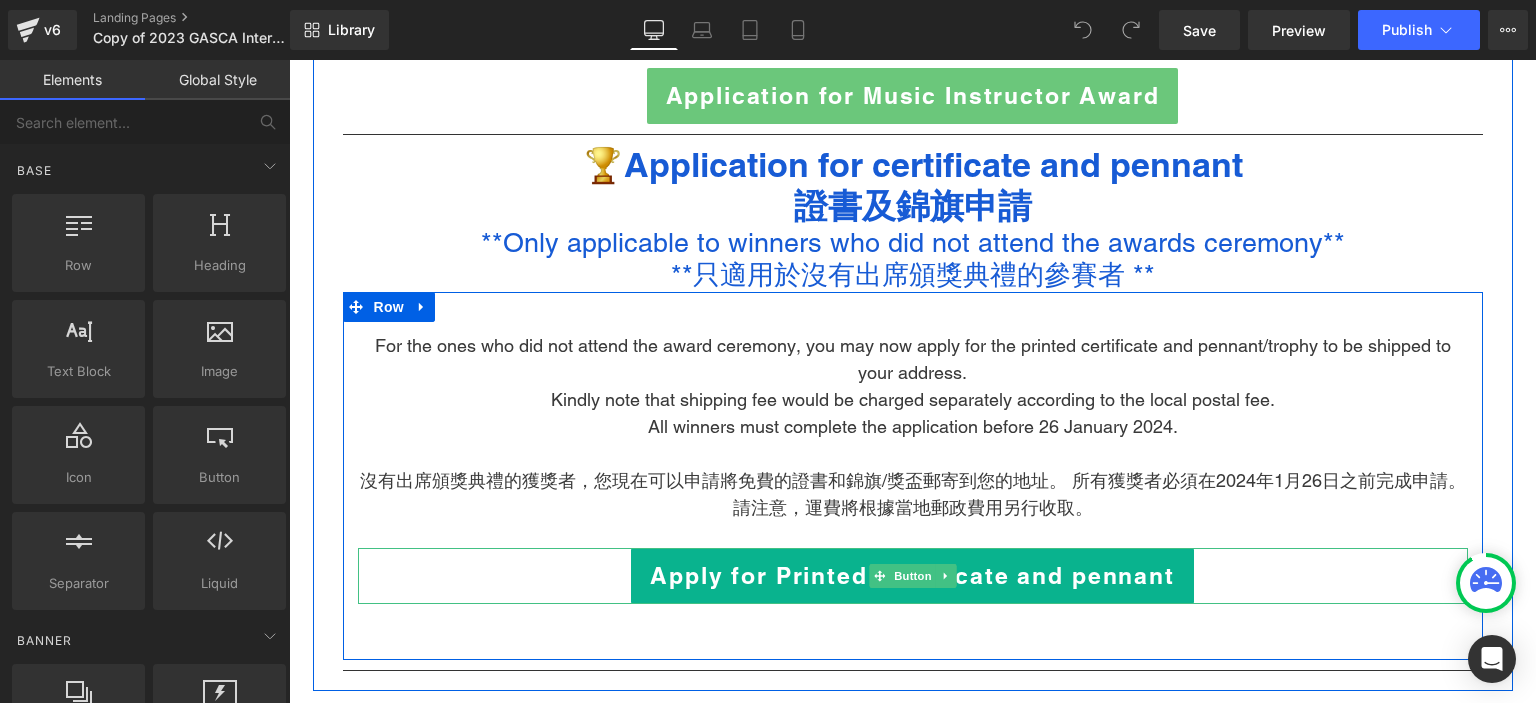 click on "Apply for Printed Certificate and pennant" at bounding box center (912, 575) 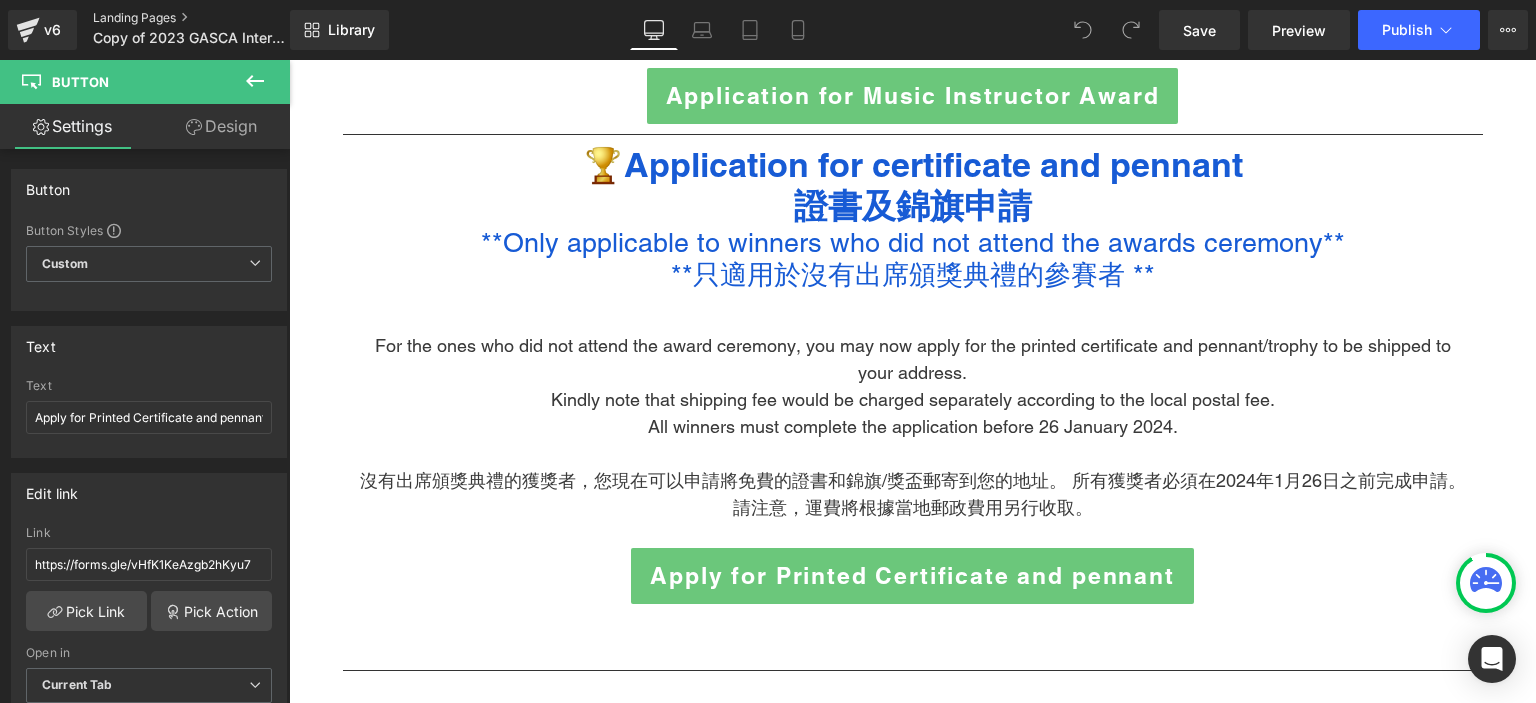 click on "Landing Pages" at bounding box center [208, 18] 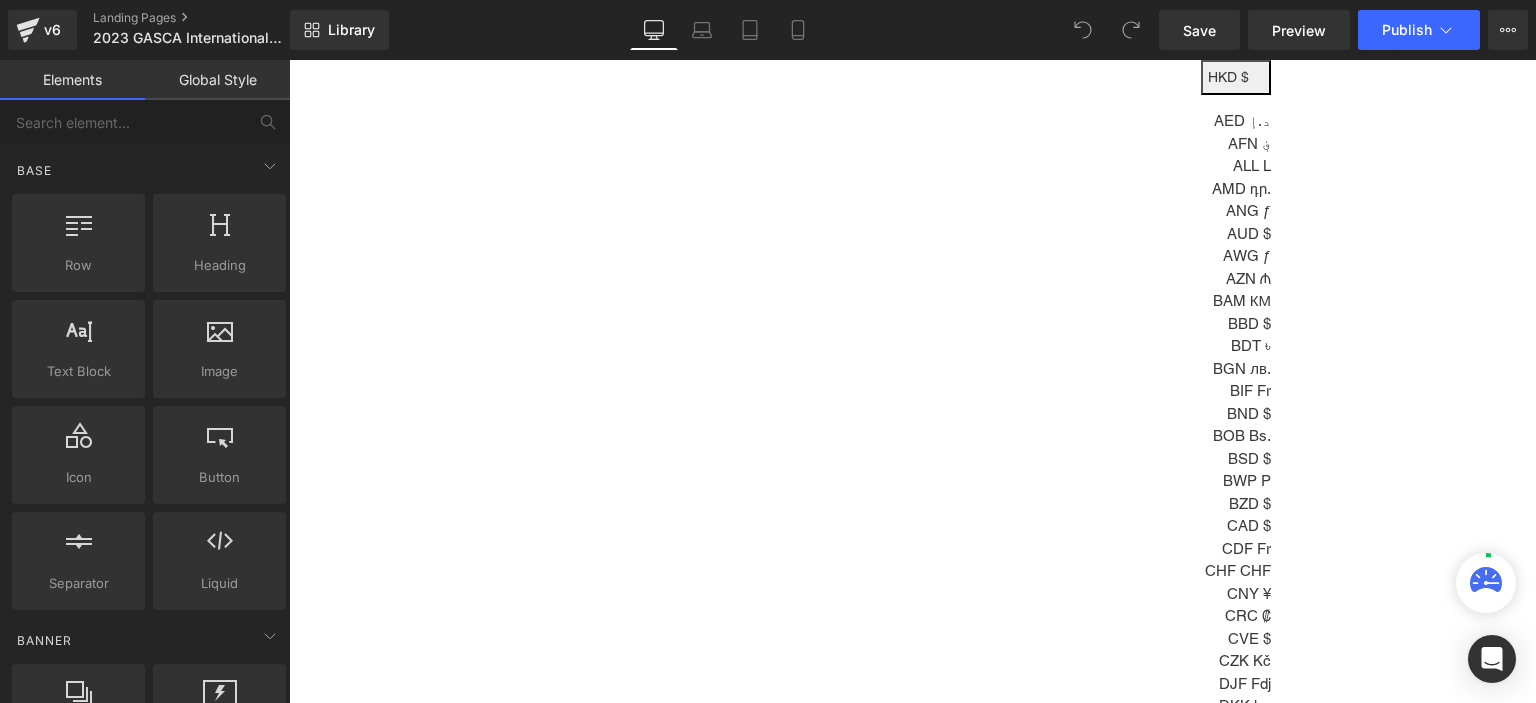 scroll, scrollTop: 0, scrollLeft: 0, axis: both 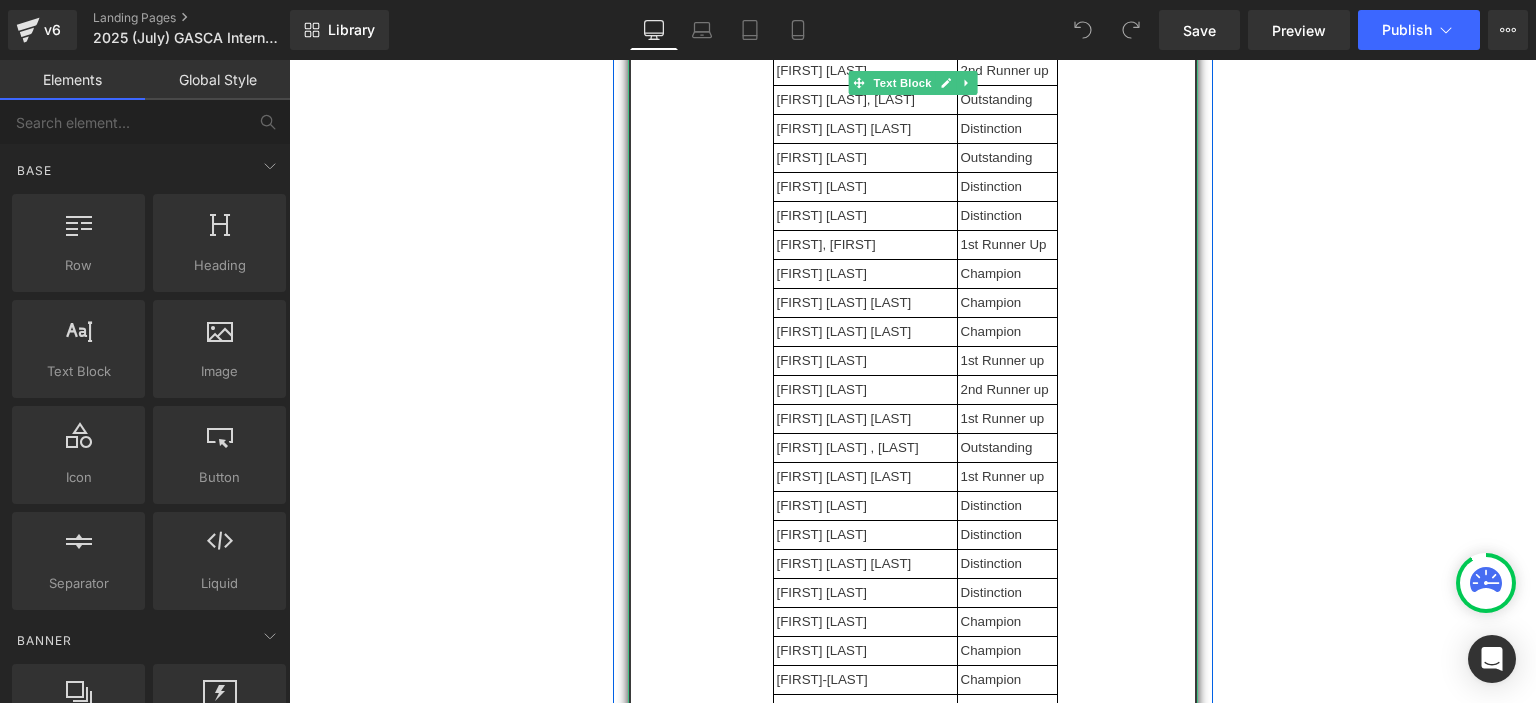 click on "[FIRST] [LAST] , [LAST]" at bounding box center (865, 447) 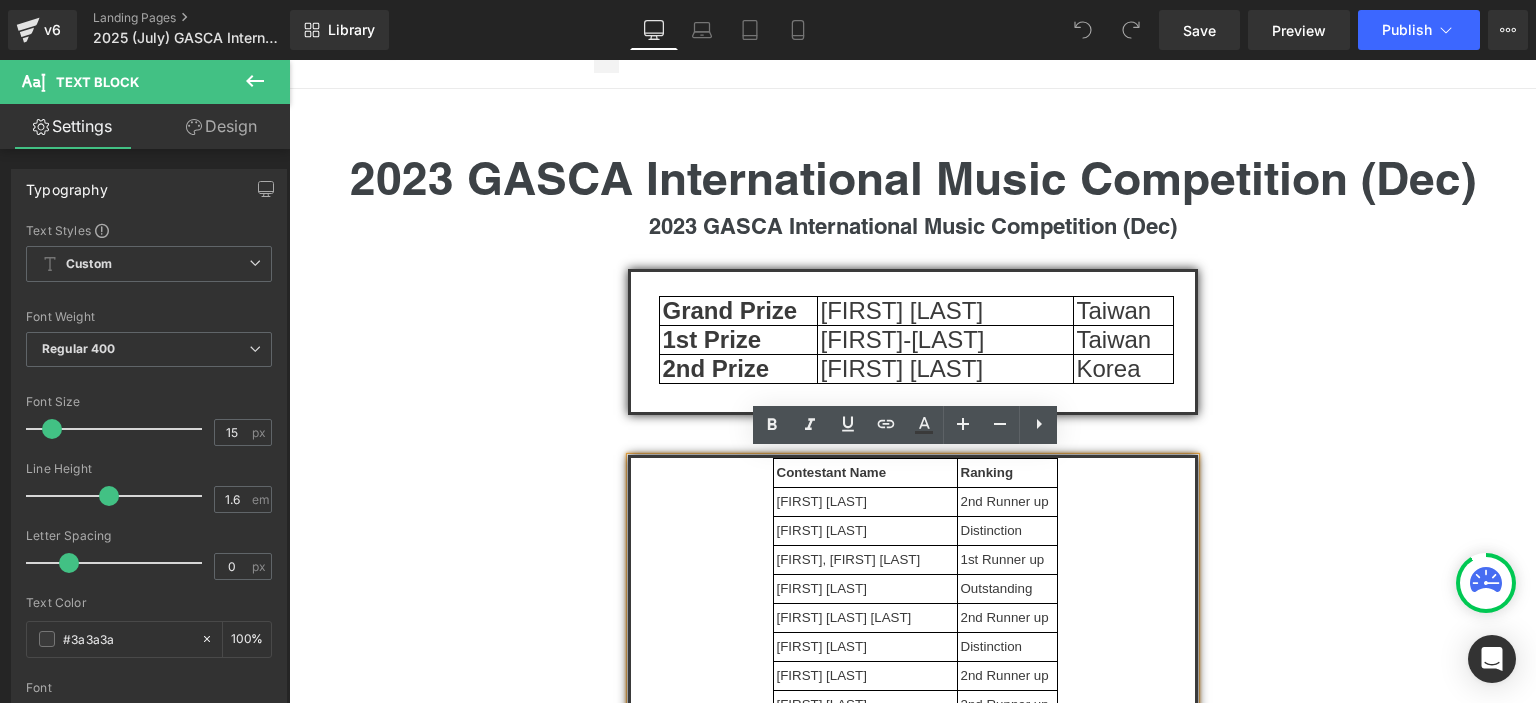 scroll, scrollTop: 104, scrollLeft: 0, axis: vertical 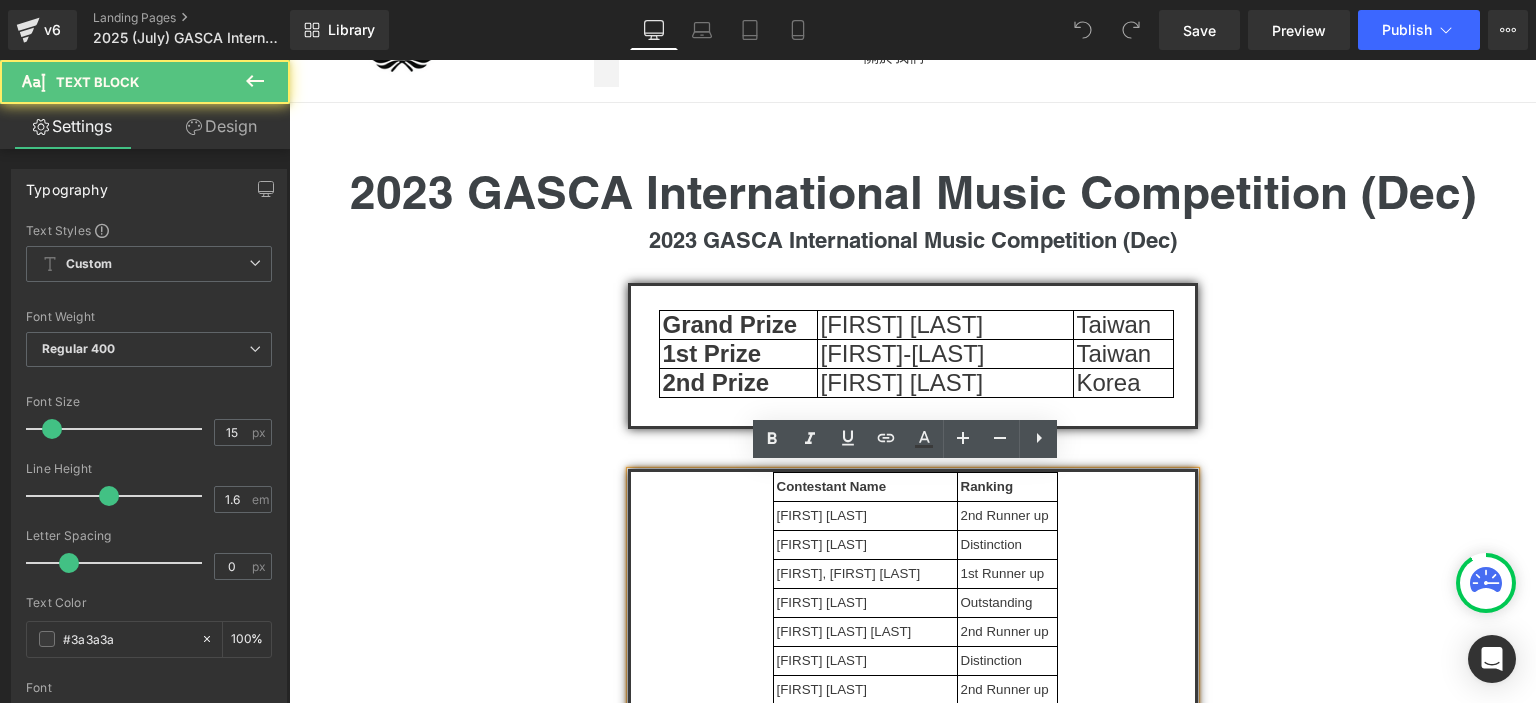 click on "[FIRST] [LAST]" at bounding box center (865, 515) 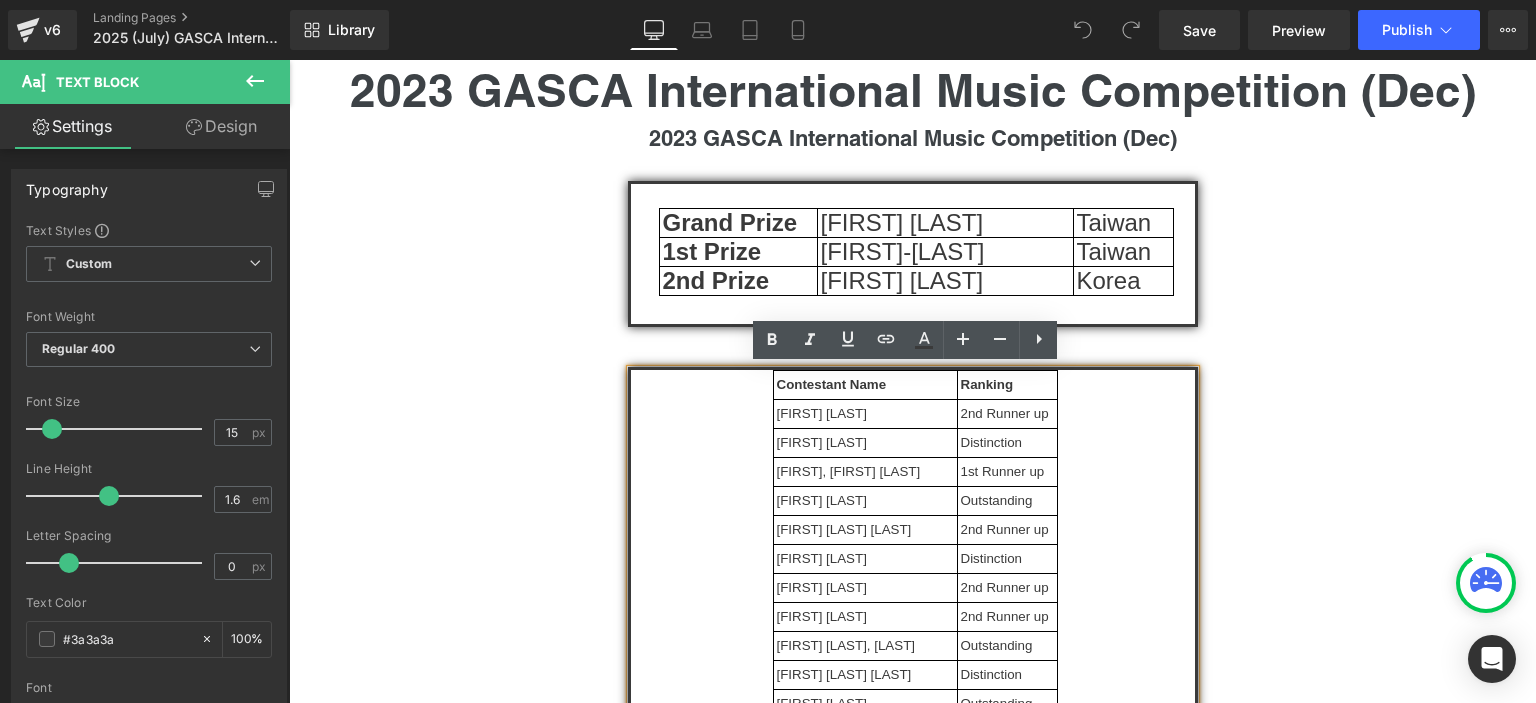scroll, scrollTop: 200, scrollLeft: 0, axis: vertical 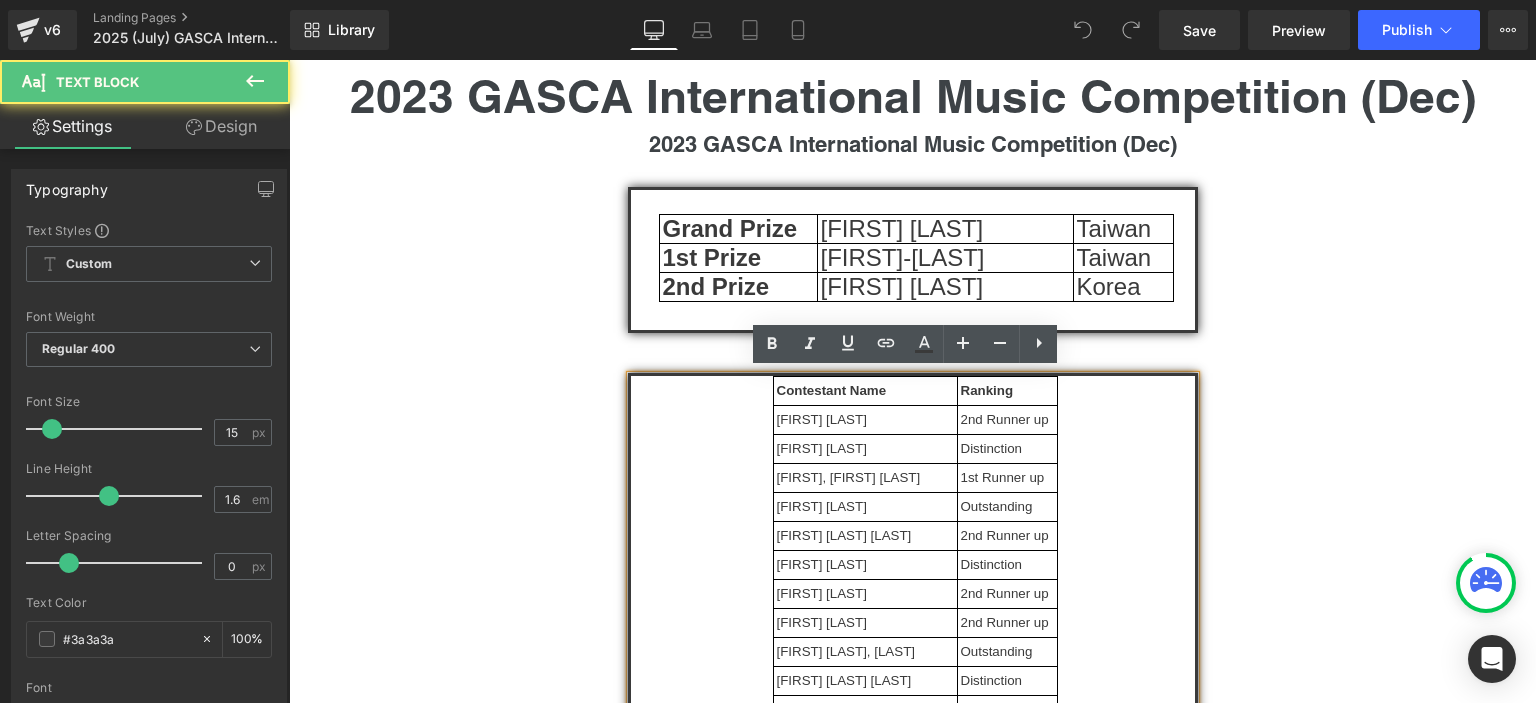 click on "Ranking" at bounding box center (1007, 390) 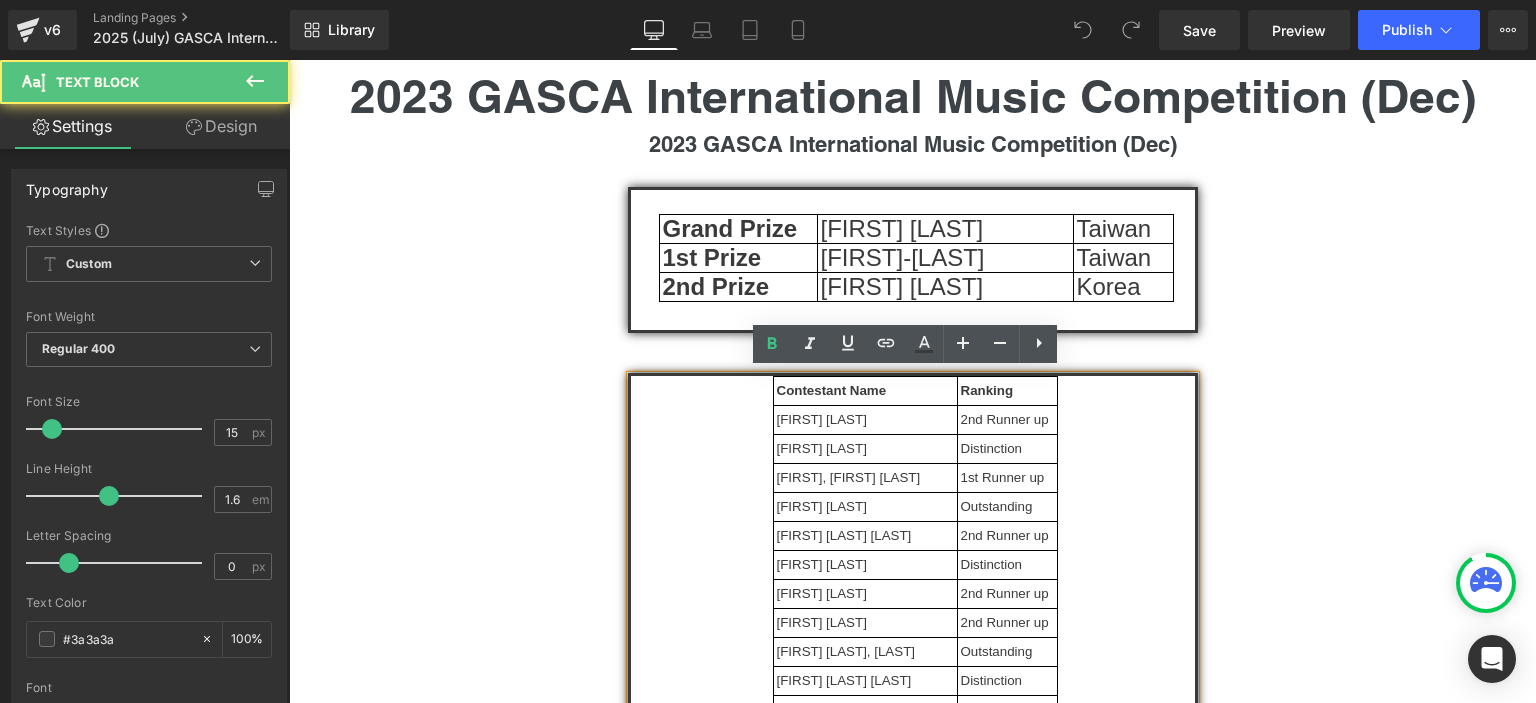 click on "2nd Runner up" at bounding box center (1007, 419) 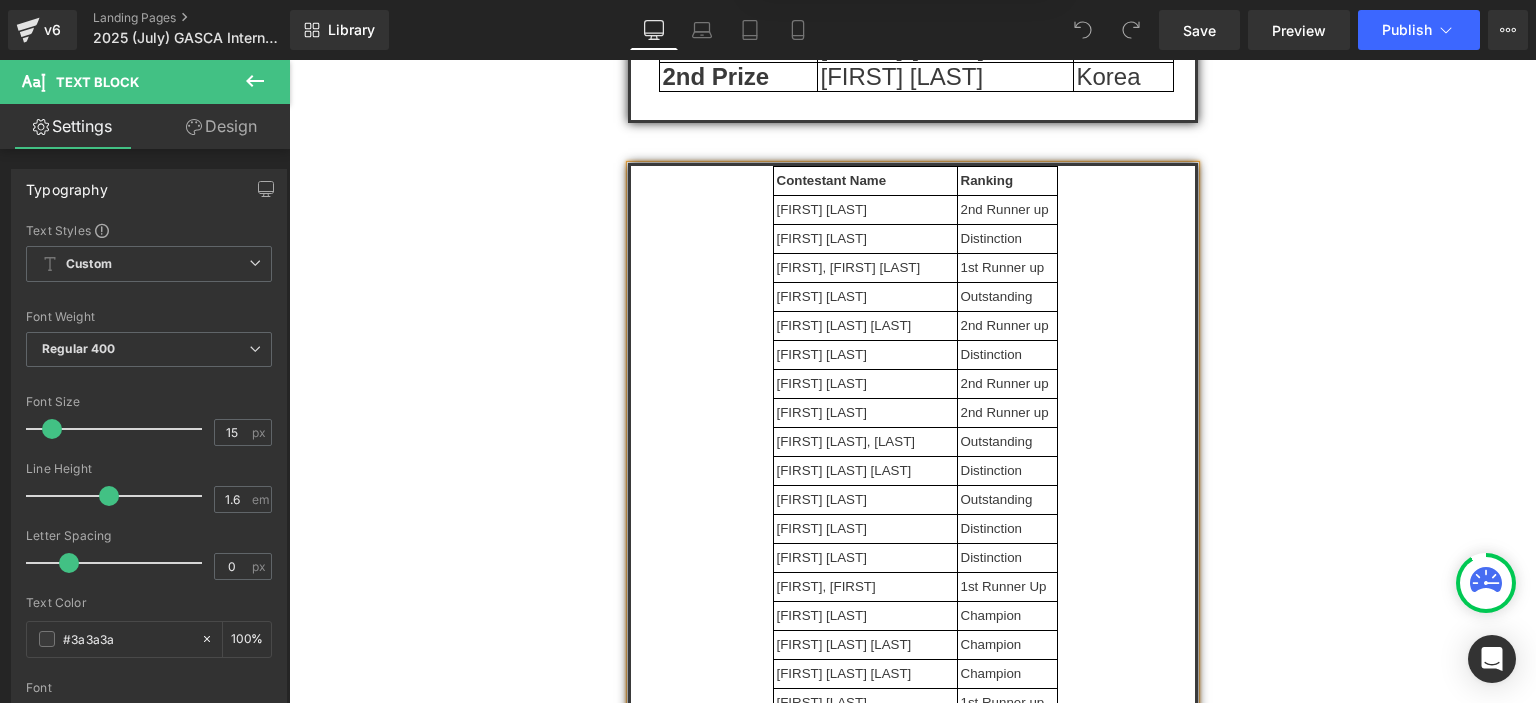scroll, scrollTop: 0, scrollLeft: 0, axis: both 